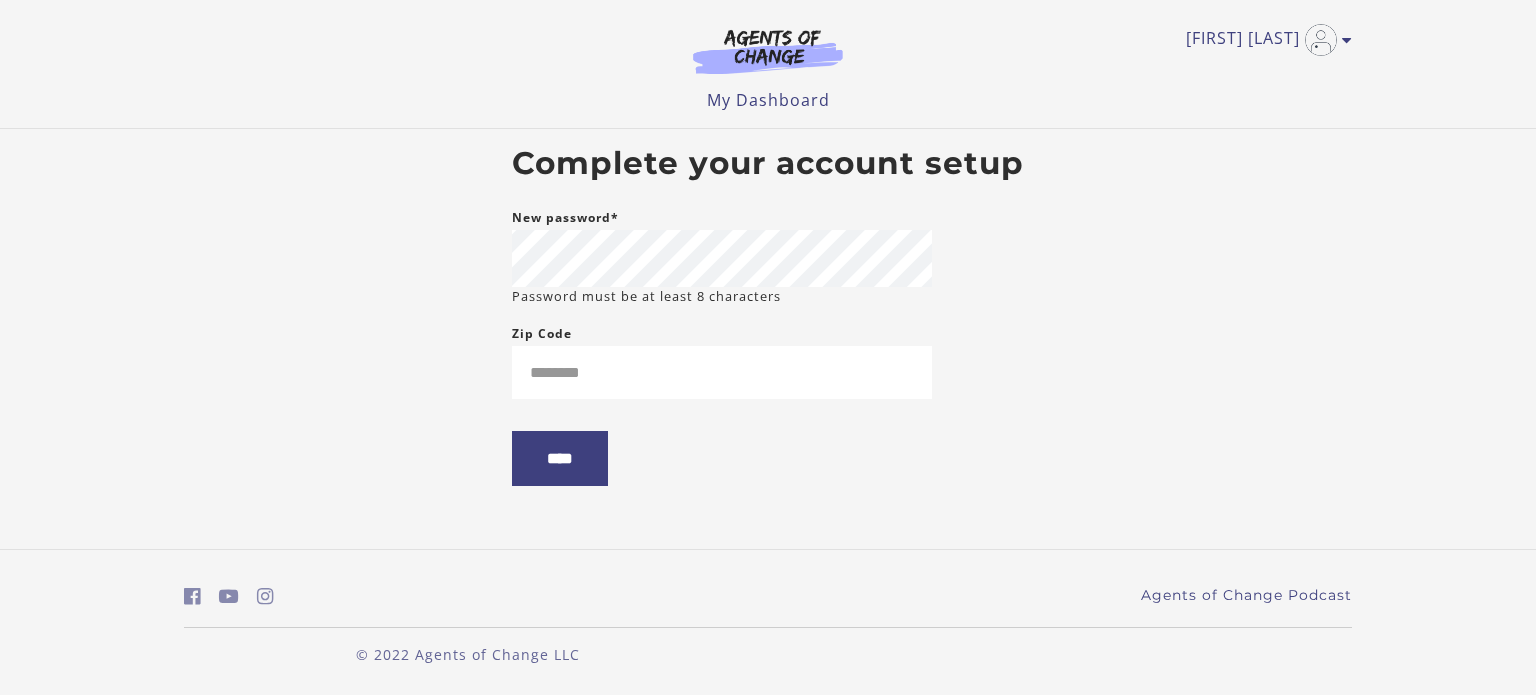 scroll, scrollTop: 0, scrollLeft: 0, axis: both 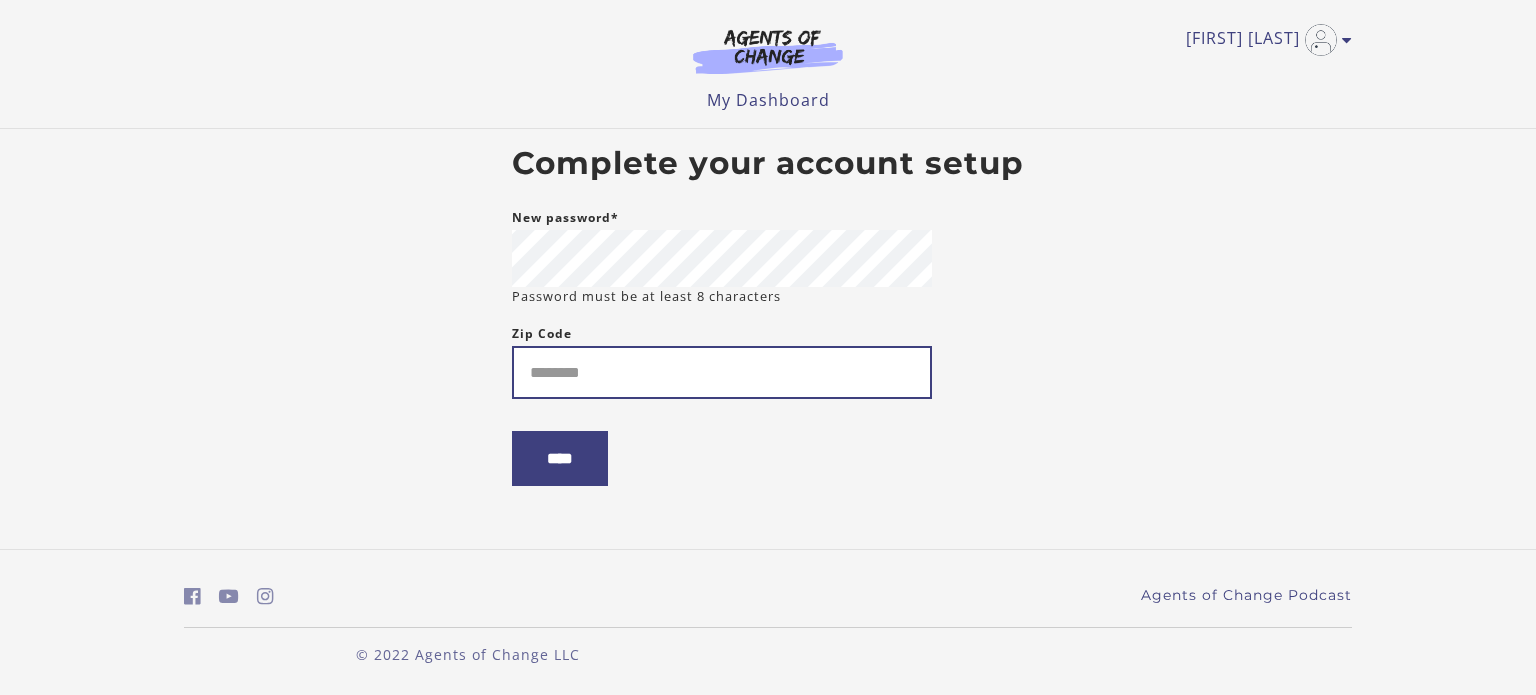 click on "Zip Code" at bounding box center (722, 372) 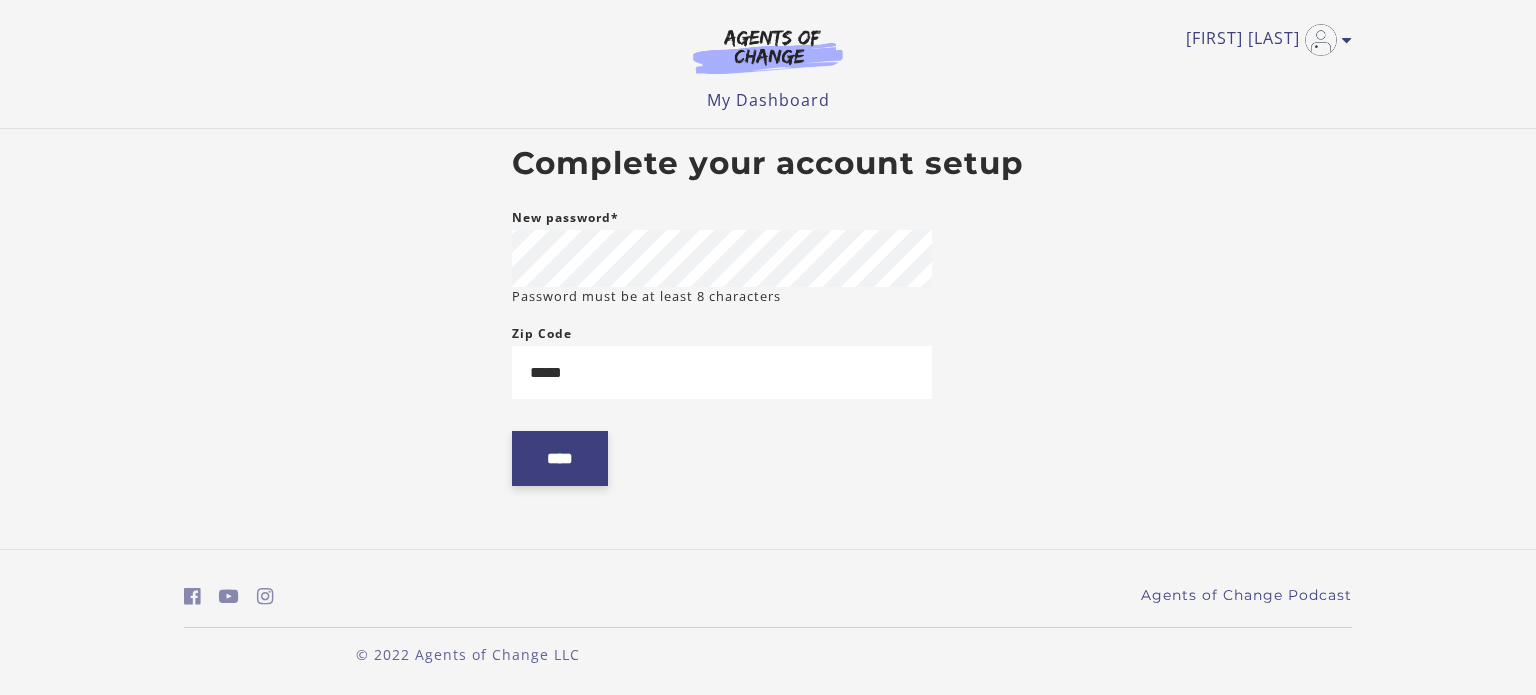 click on "****" at bounding box center [560, 458] 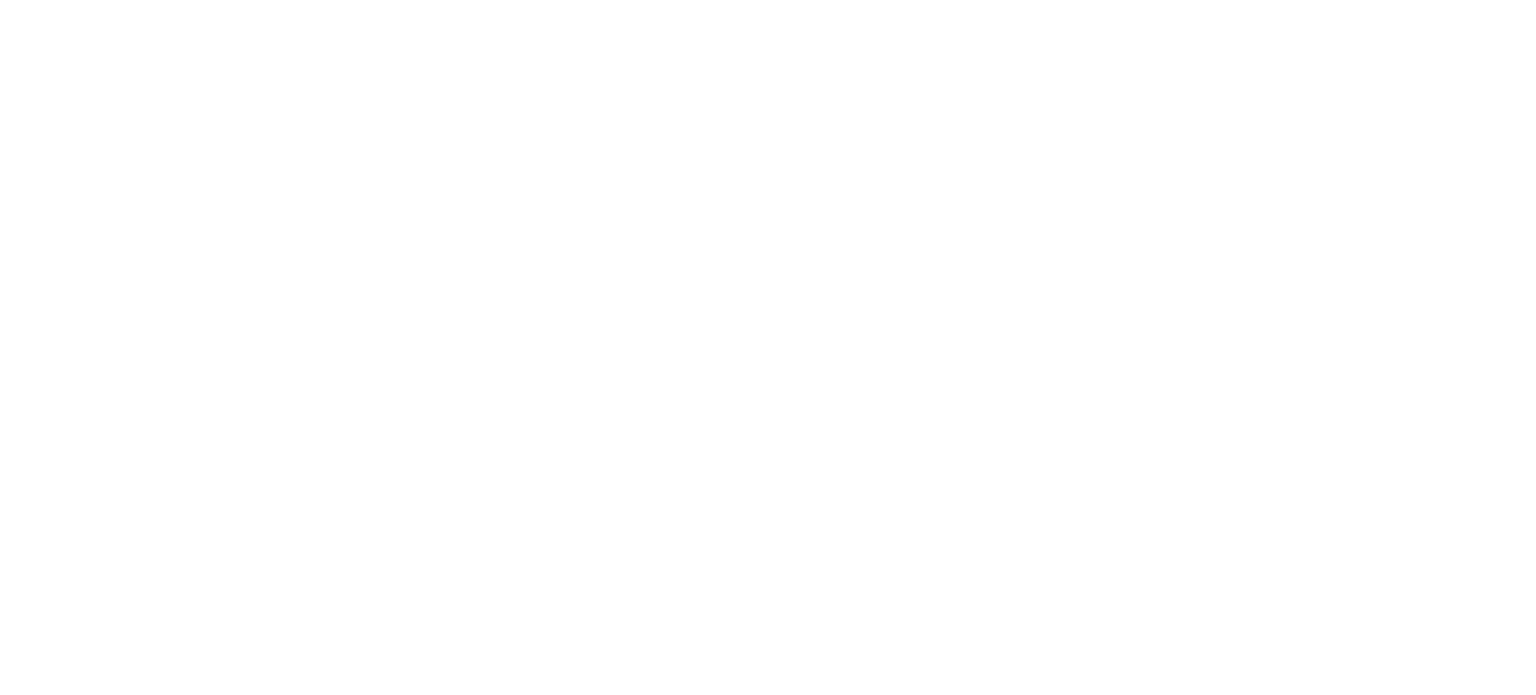 scroll, scrollTop: 0, scrollLeft: 0, axis: both 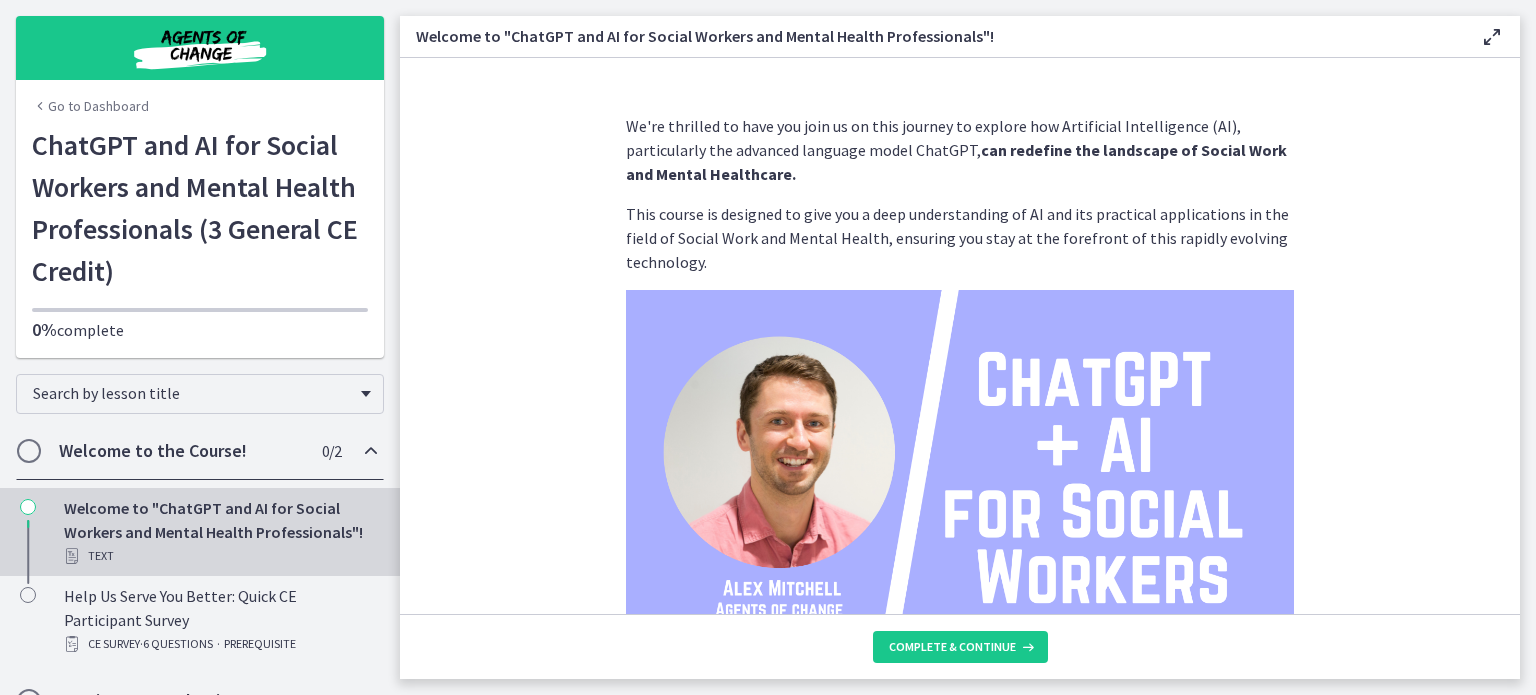 click on "We're thrilled to have you join us on this journey to explore how Artificial Intelligence (AI), particularly the advanced language model ChatGPT,  can redefine the landscape of Social Work and Mental Healthcare.
This course is designed to give you a deep understanding of AI and its practical applications in the field of Social Work and Mental Health, ensuring you stay at the forefront of this rapidly evolving technology.
Throughout this course, you can expect to:
Gain foundational knowledge of AI and the intricate workings of the ChatGPT model.
Navigate the complex ethical considerations associated with AI use in social work and mental healthcare, including issues of privacy, confidentiality, and potential bias.
Learn from real-world case studies how AI can assist in facilitating communication and performing predictive analytics, with a focus on diverse sectors within social work and mental healthcare.
Who am I?
I'm" at bounding box center (960, 336) 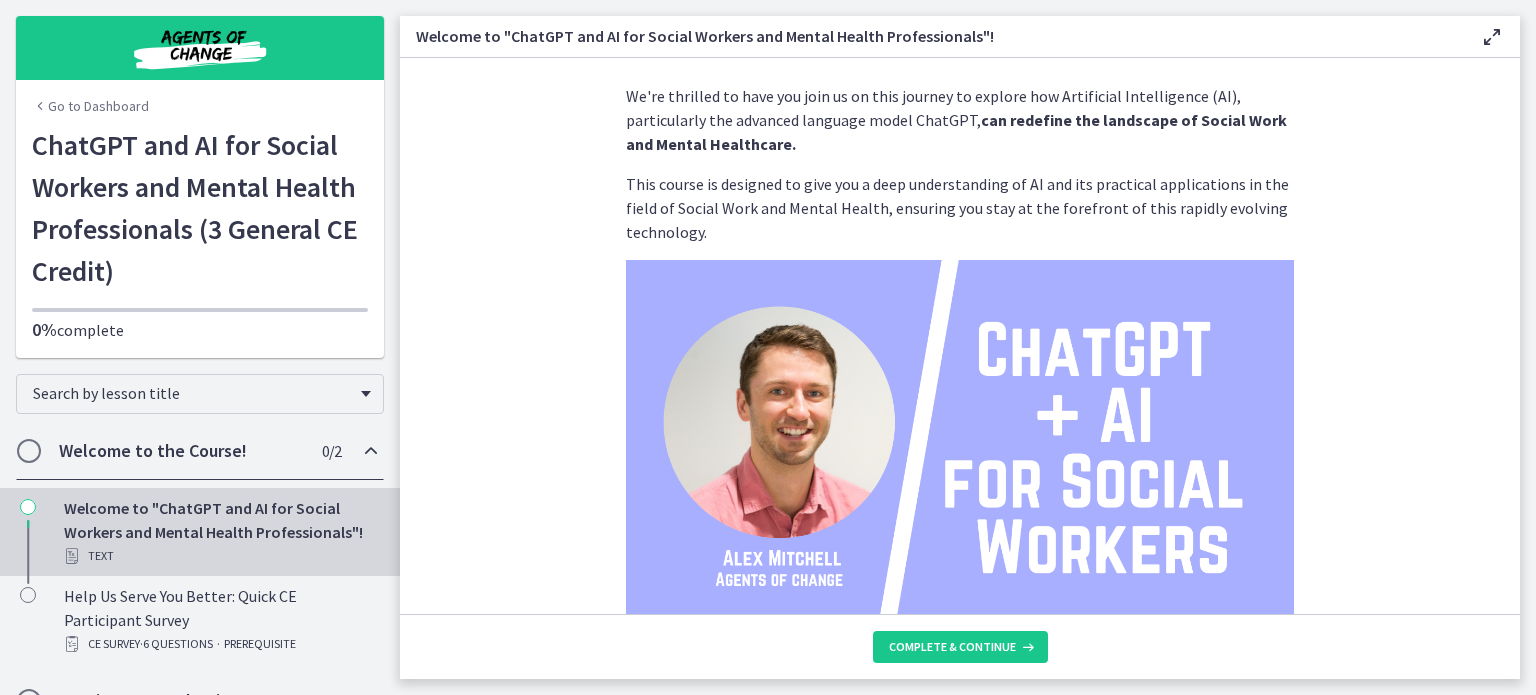 scroll, scrollTop: 0, scrollLeft: 0, axis: both 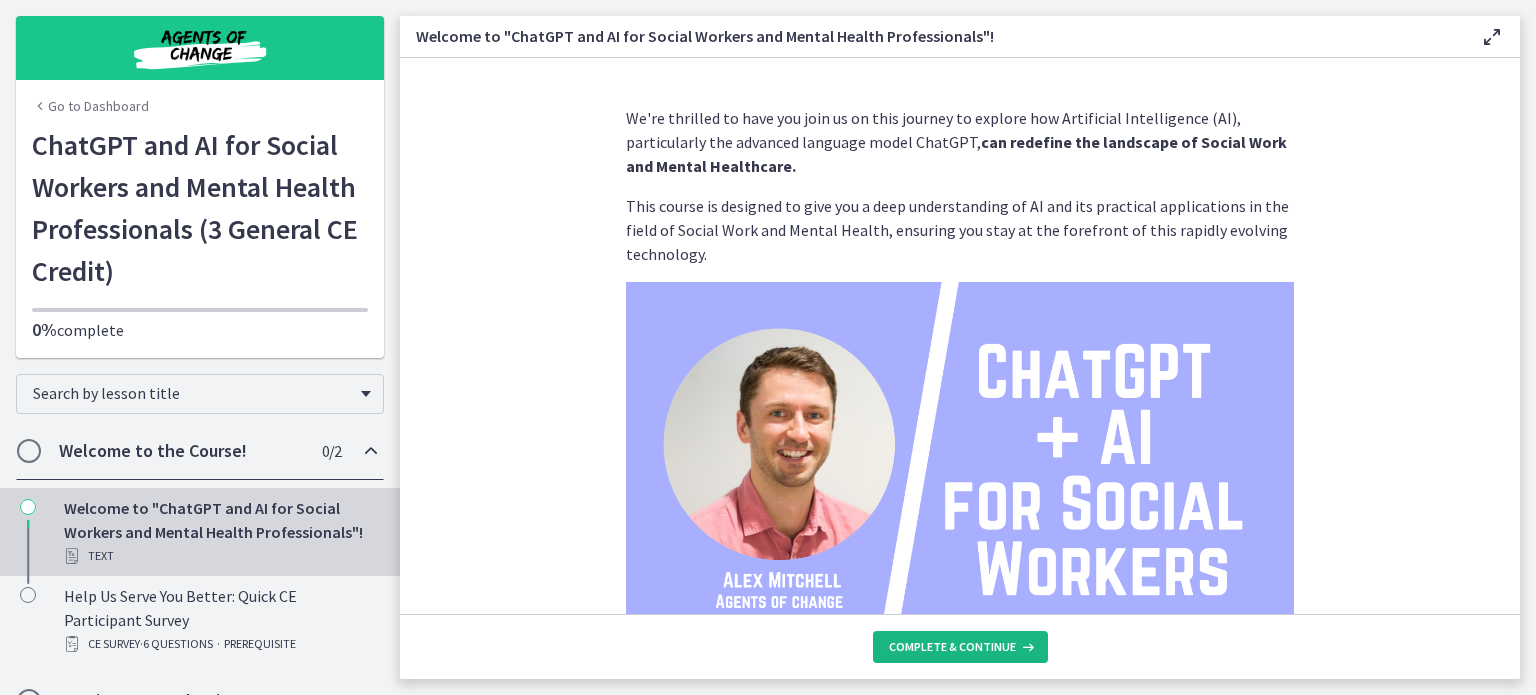 click on "Complete & continue" at bounding box center (952, 647) 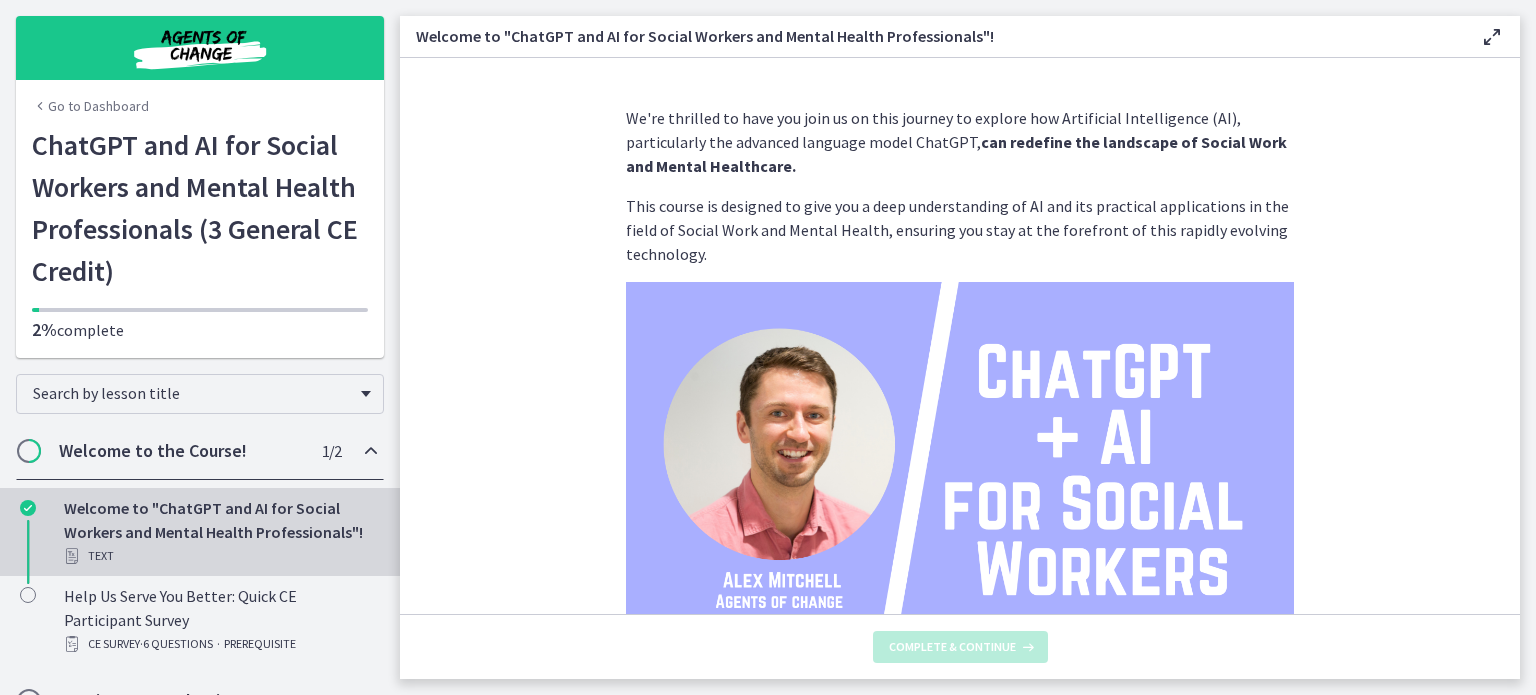 scroll, scrollTop: 0, scrollLeft: 0, axis: both 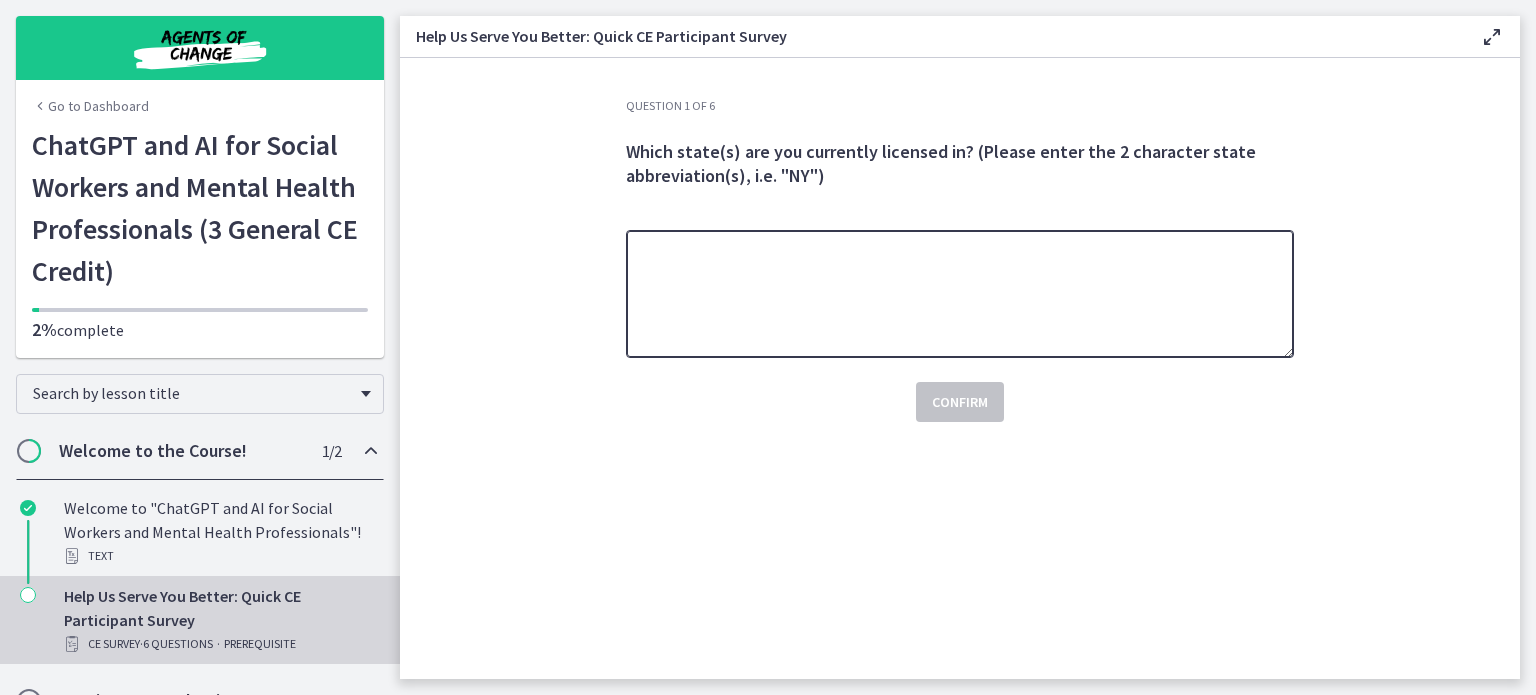 click at bounding box center [960, 294] 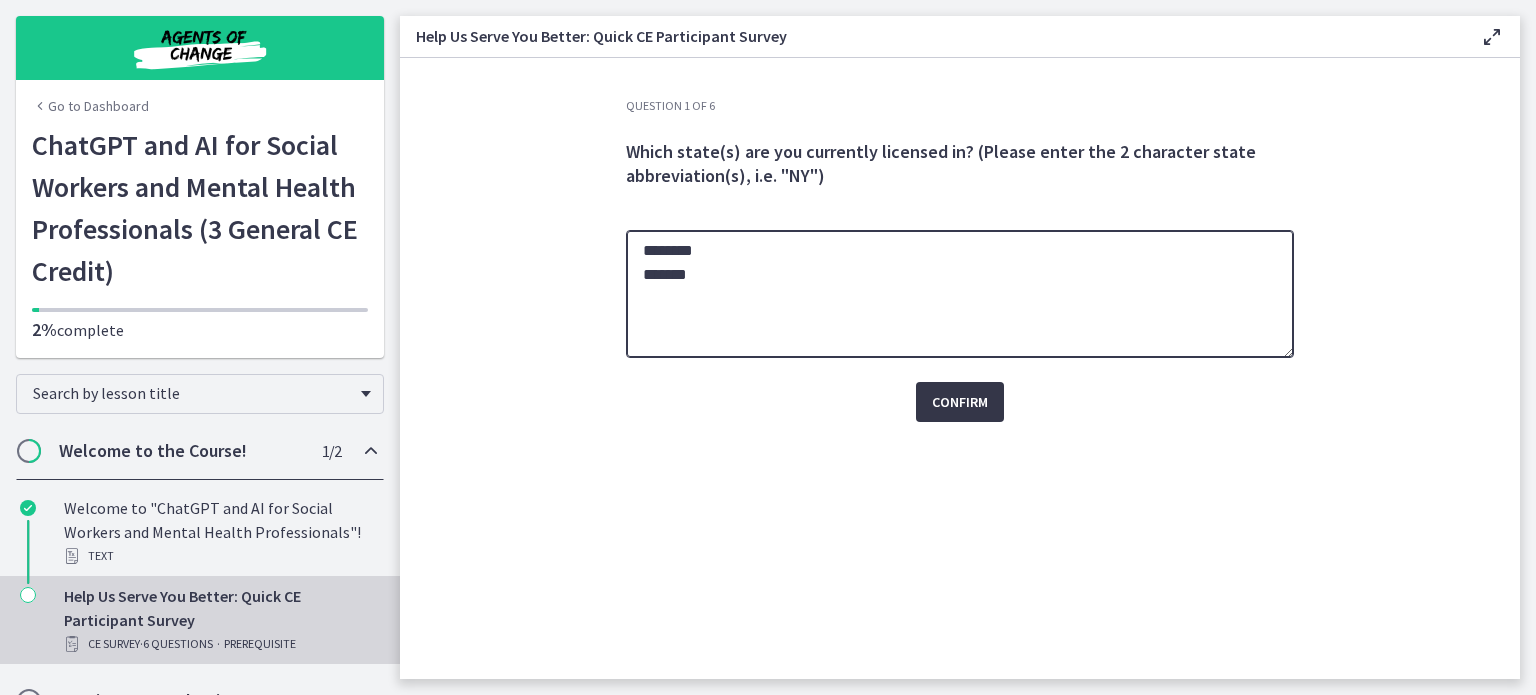 type on "********
*******" 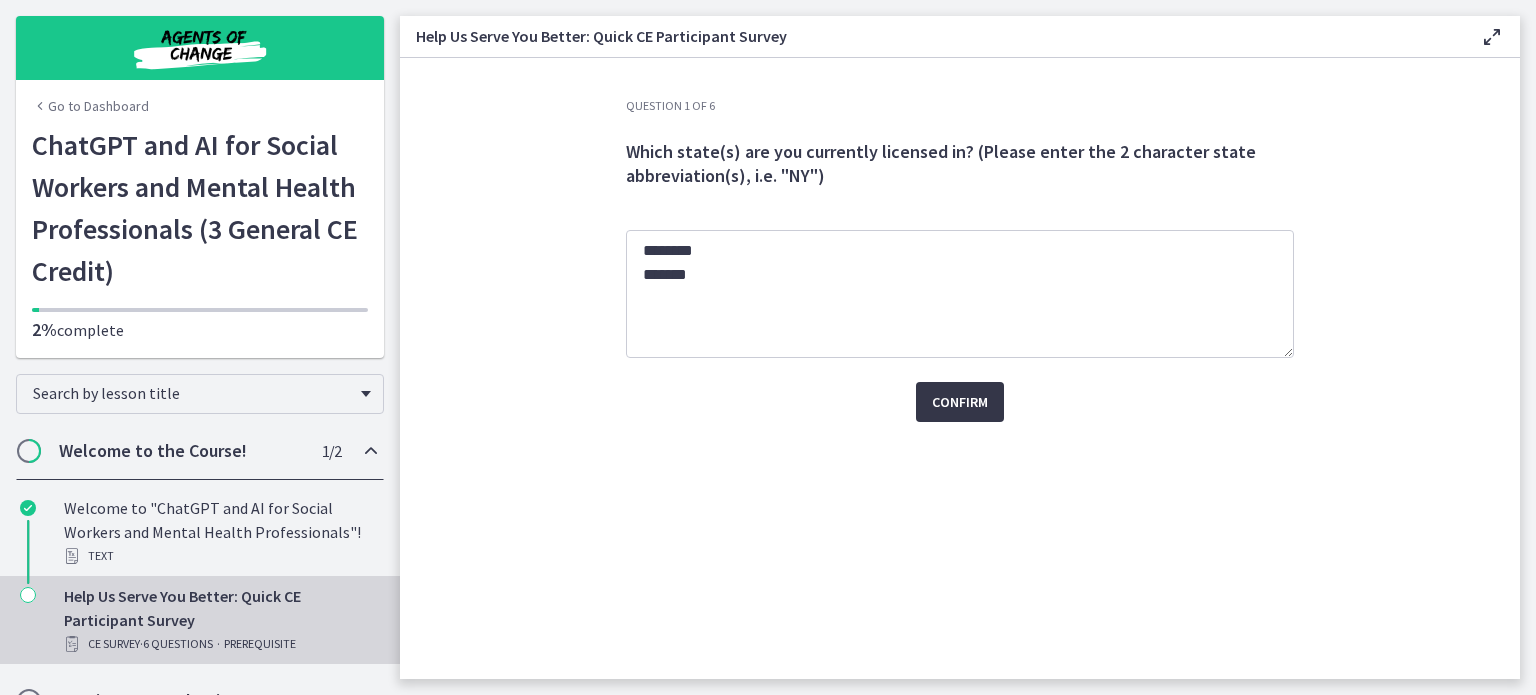click on "Confirm" at bounding box center [960, 402] 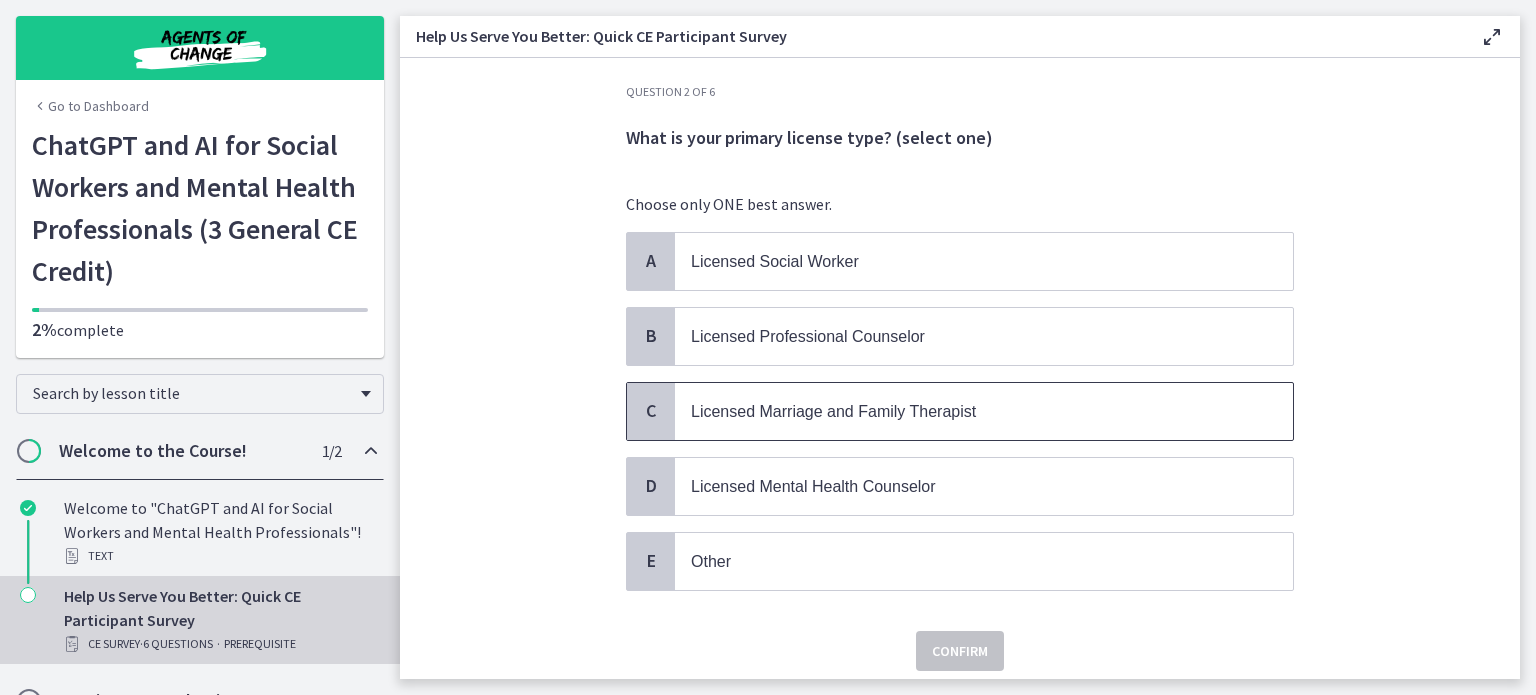 scroll, scrollTop: 0, scrollLeft: 0, axis: both 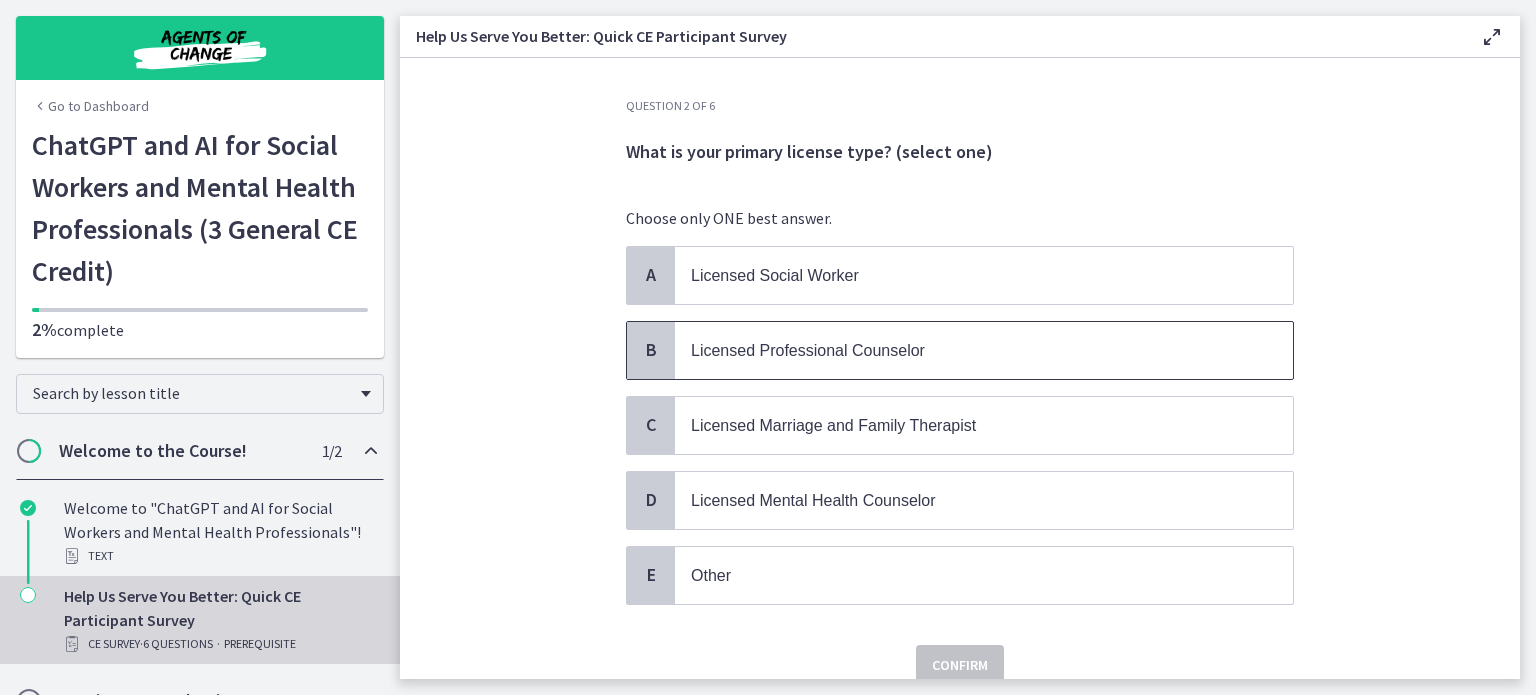 click on "Licensed Professional Counselor" at bounding box center (984, 350) 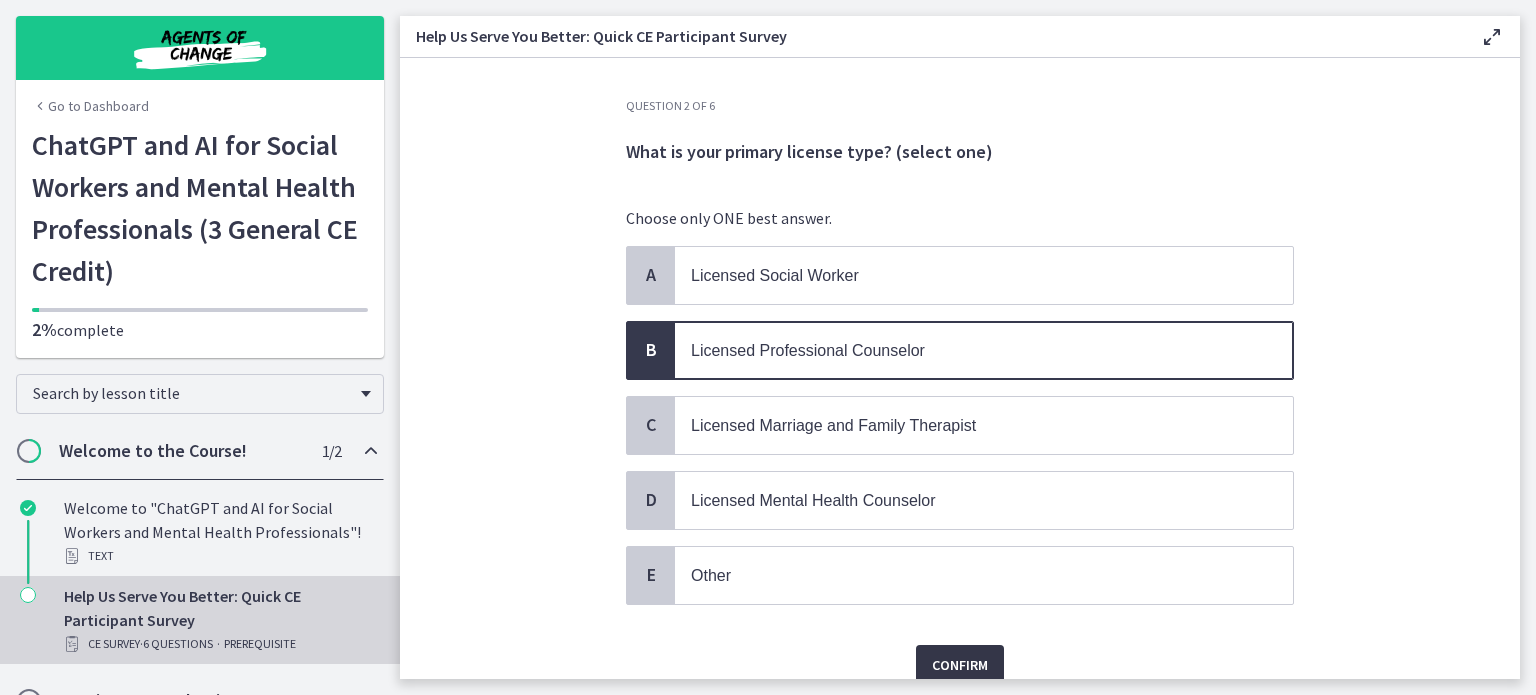 click on "Confirm" at bounding box center [960, 665] 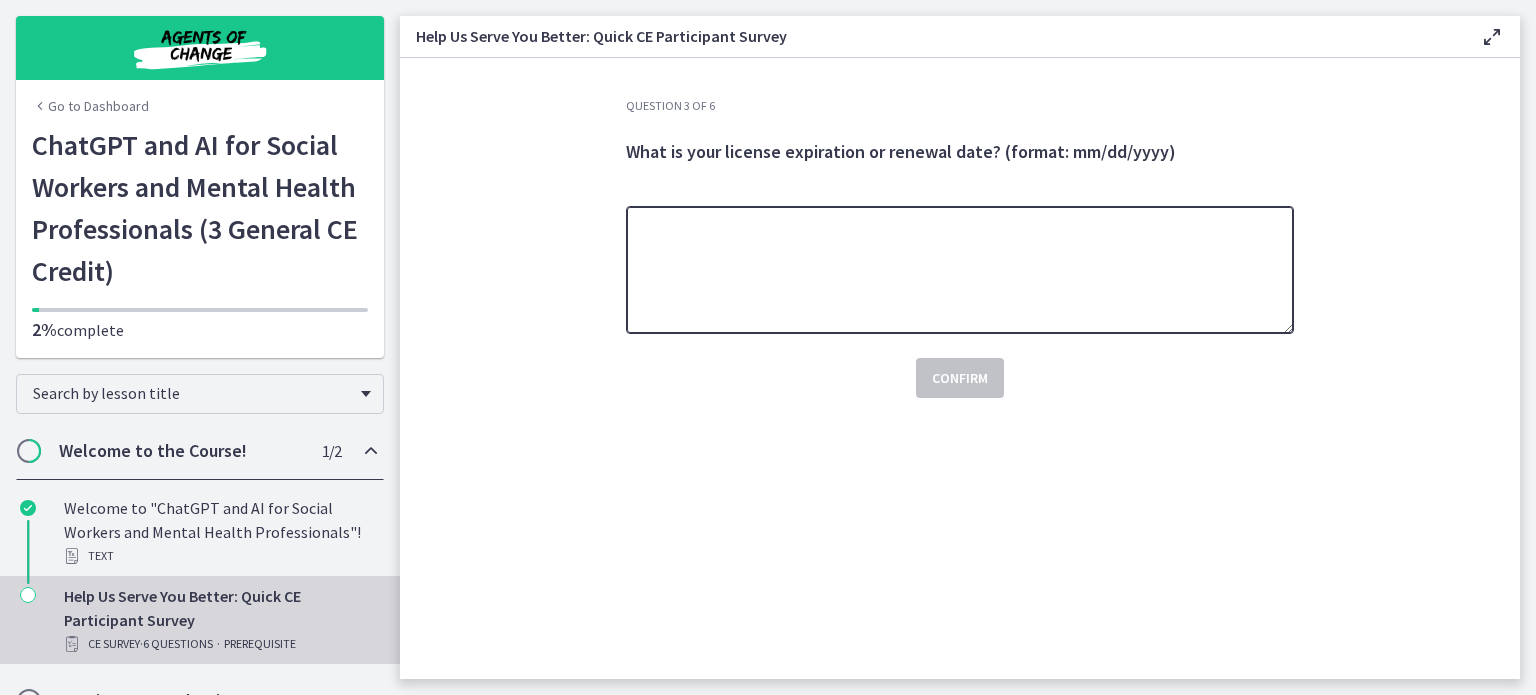 click at bounding box center [960, 270] 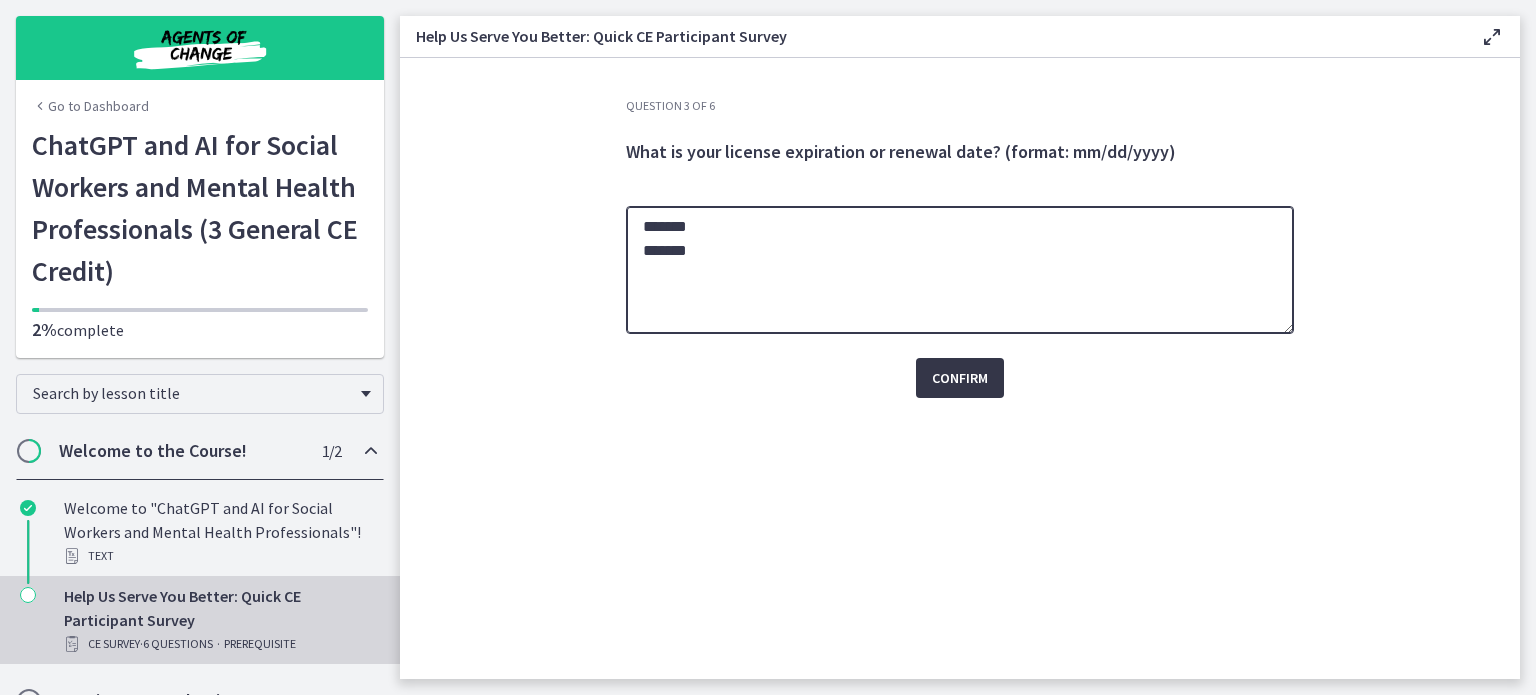 type on "*******
*******" 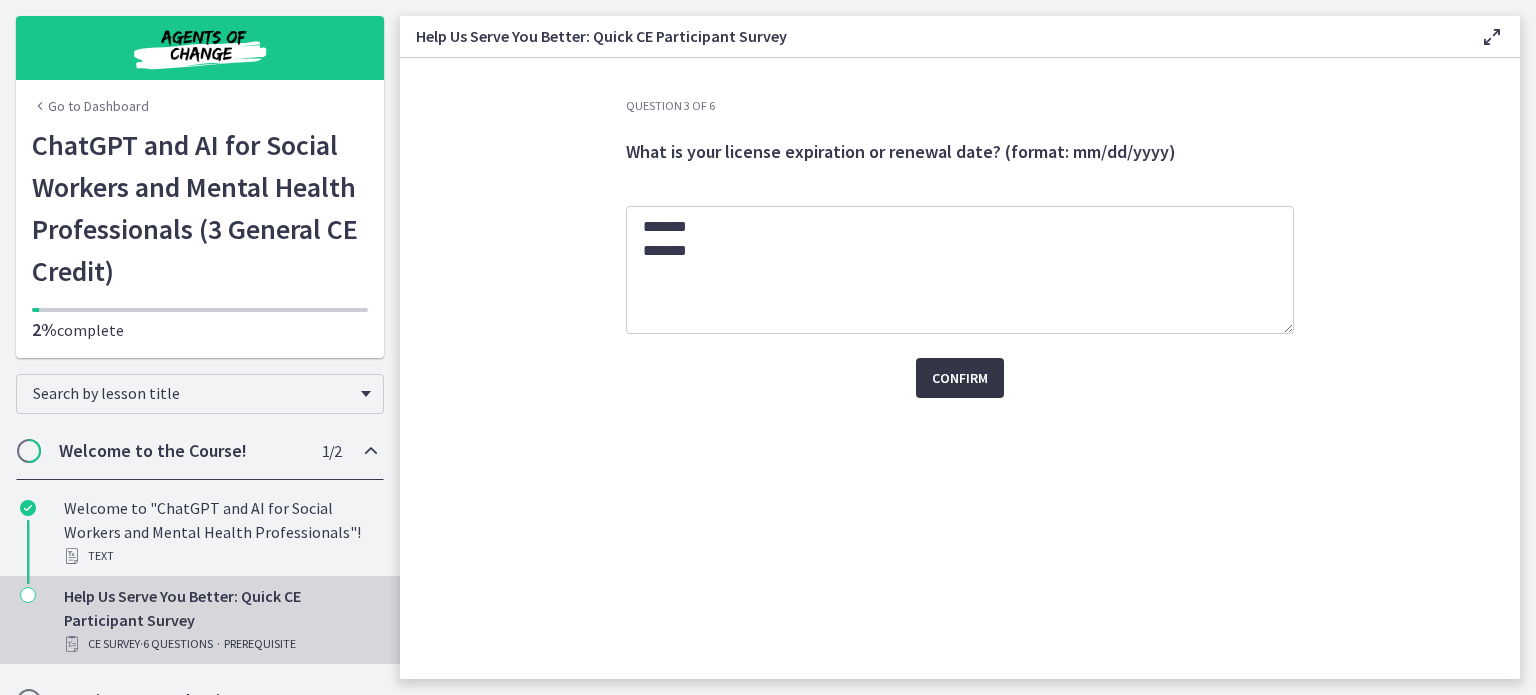 click on "Confirm" at bounding box center (960, 378) 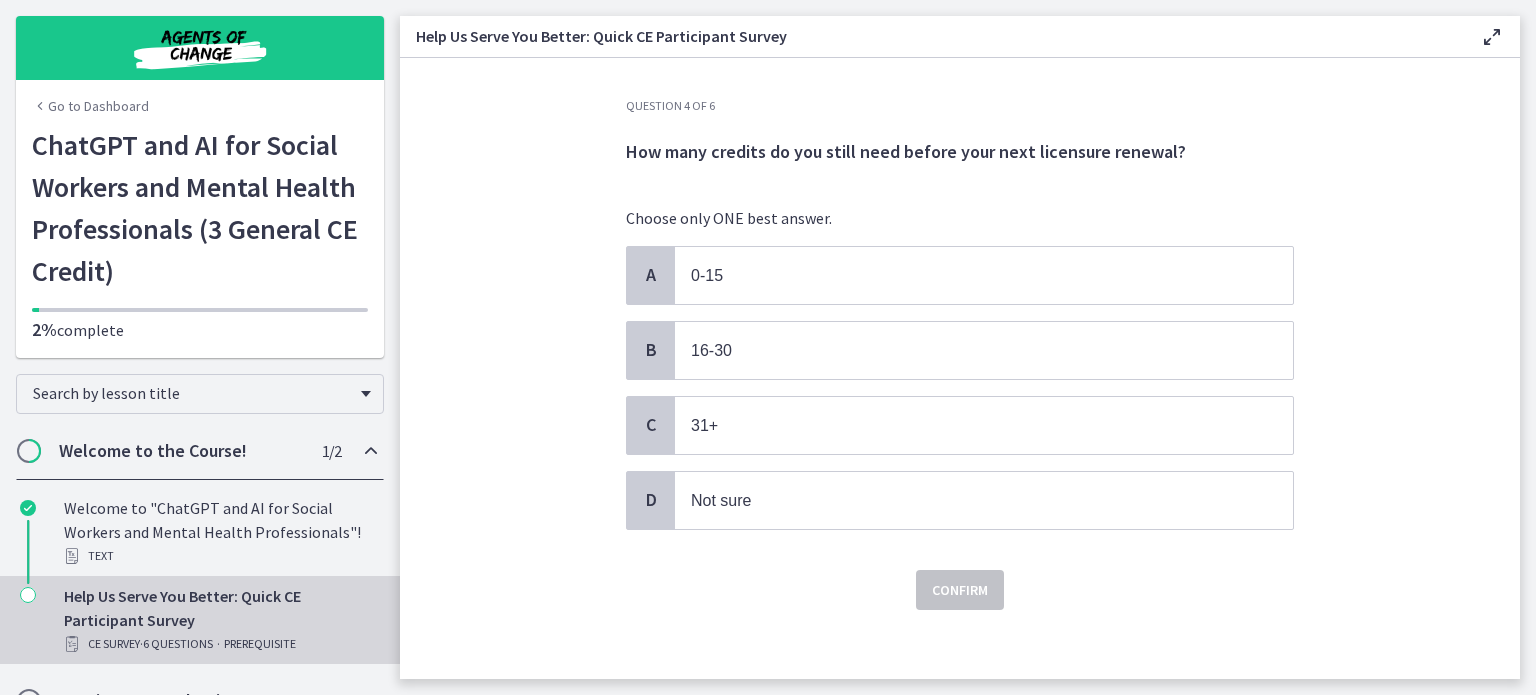 click on "Welcome to the Course!" at bounding box center (181, 451) 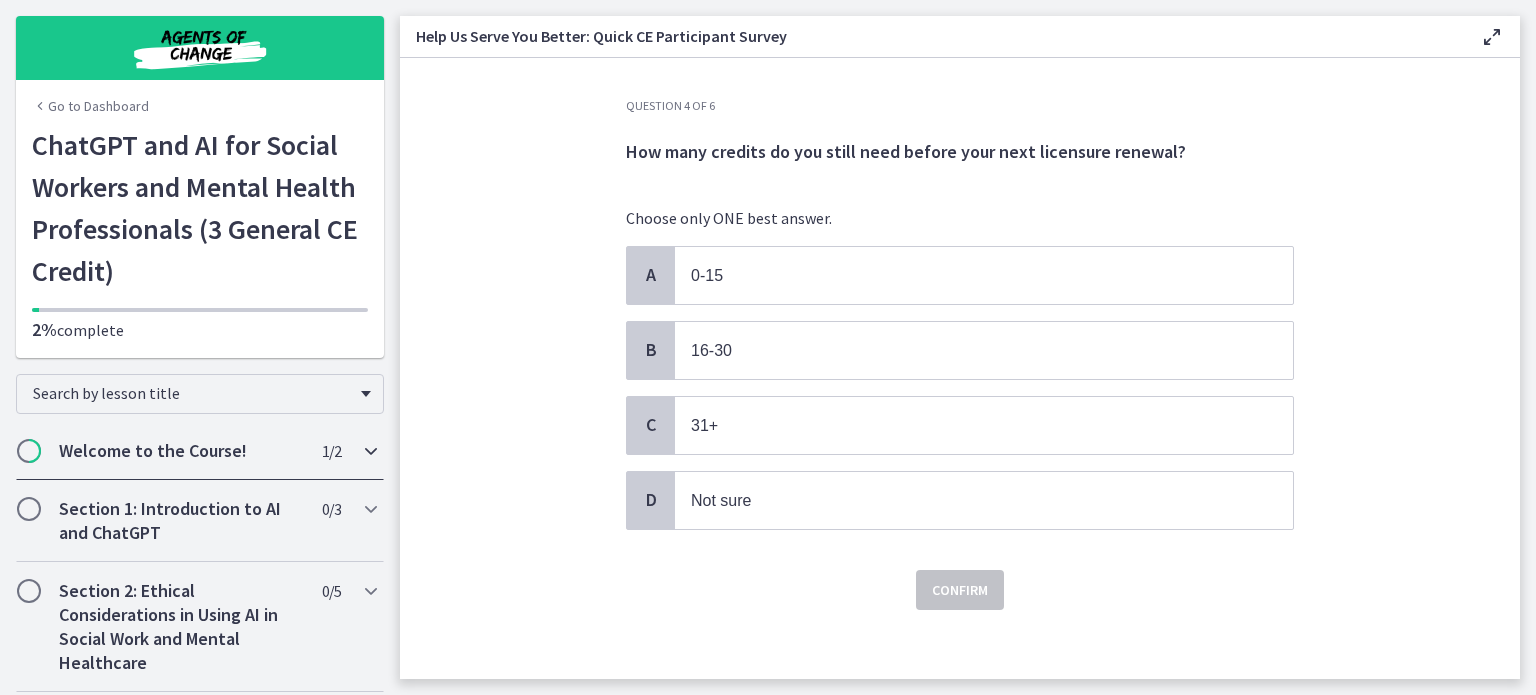 click on "Welcome to the Course!" at bounding box center (181, 451) 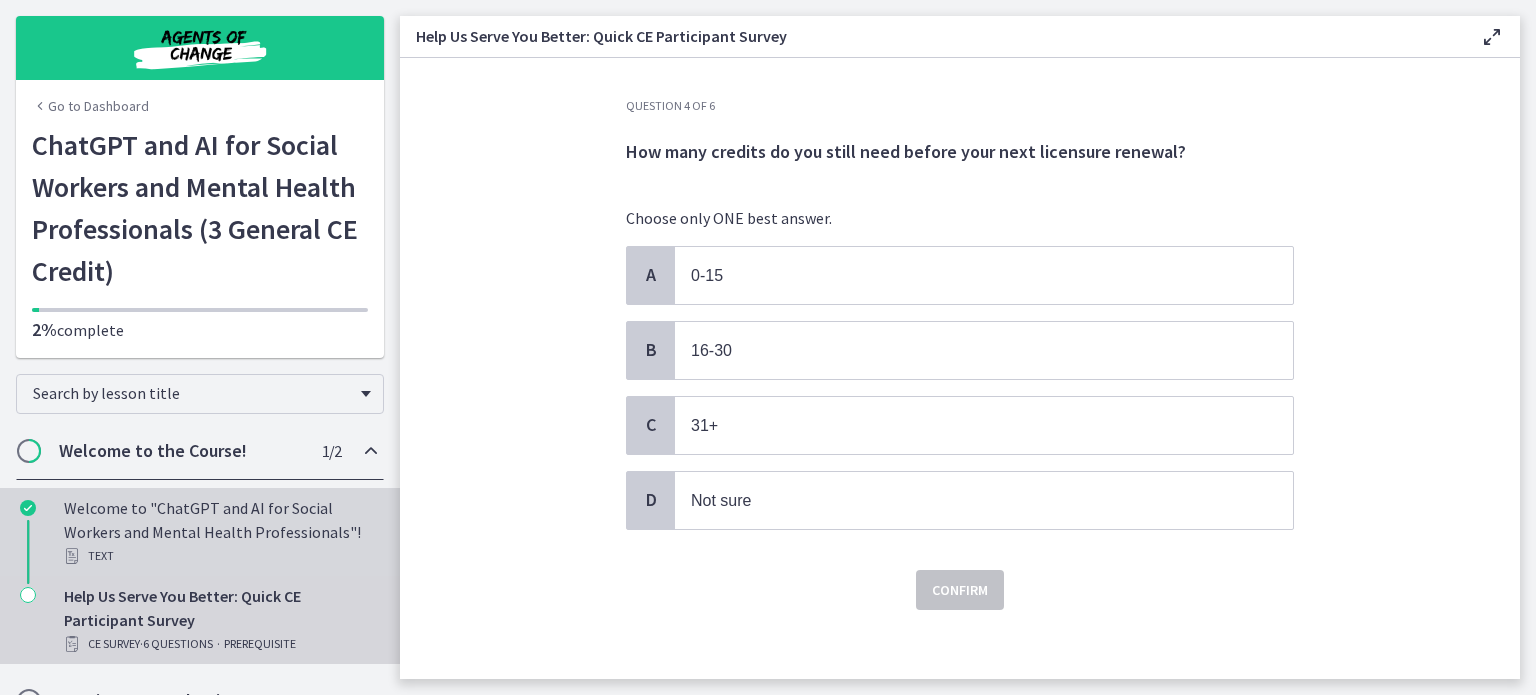 click on "Welcome to "ChatGPT and AI for Social Workers and Mental Health Professionals"!
Text" at bounding box center (220, 532) 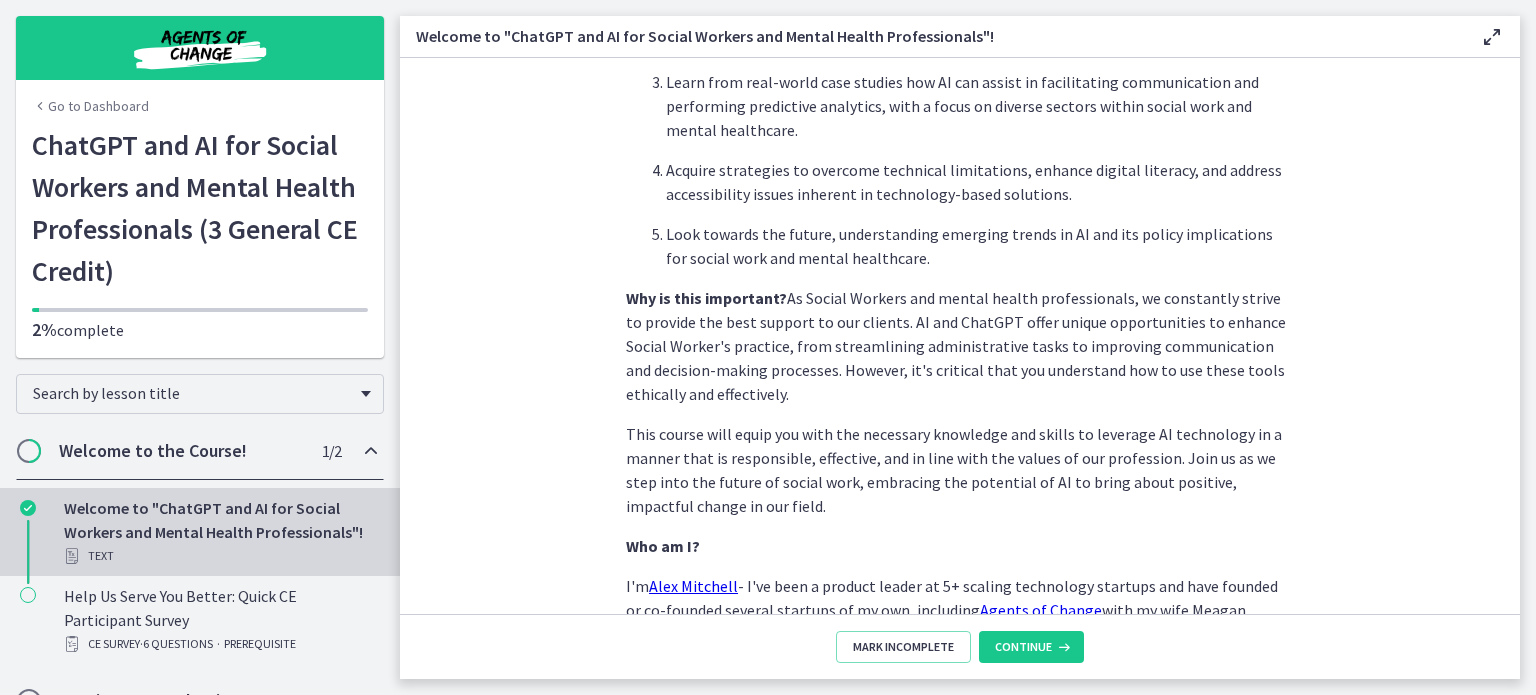 scroll, scrollTop: 971, scrollLeft: 0, axis: vertical 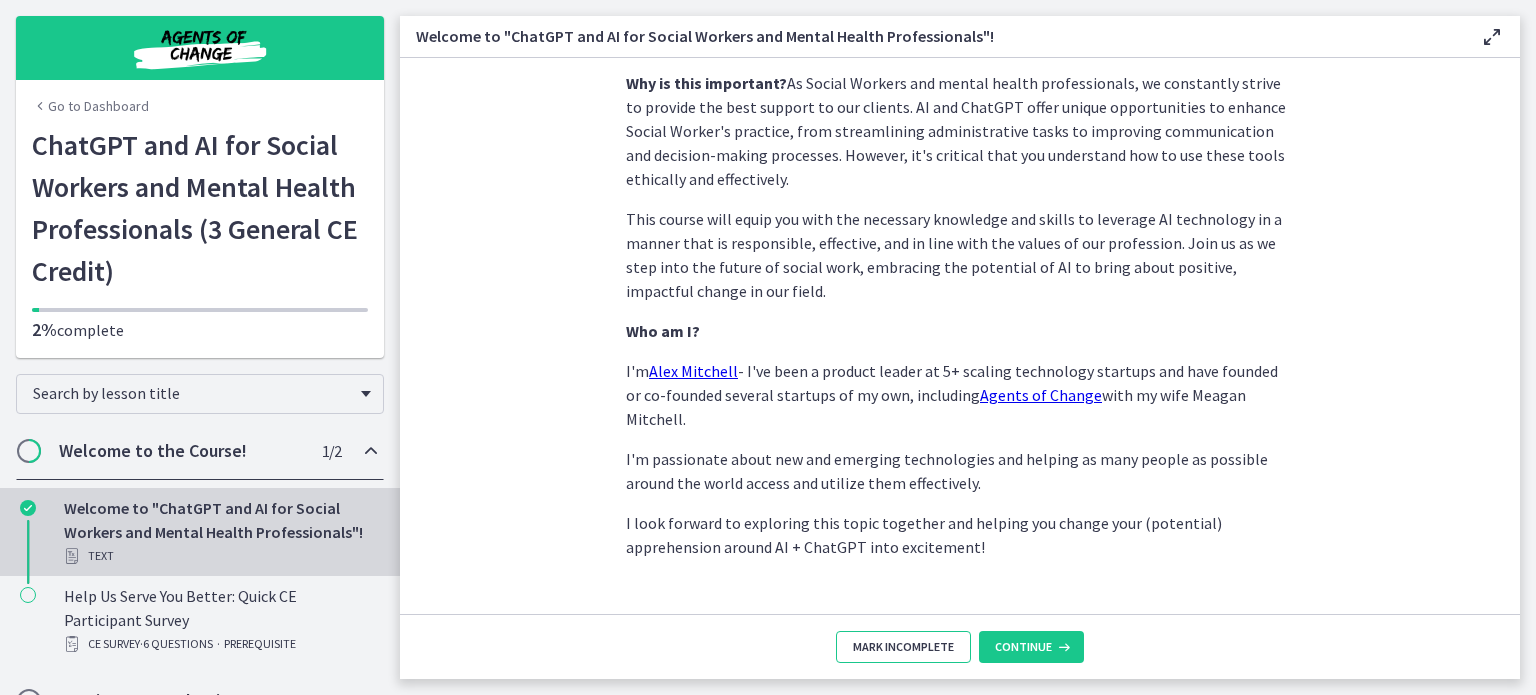 click on "Mark Incomplete" at bounding box center [903, 647] 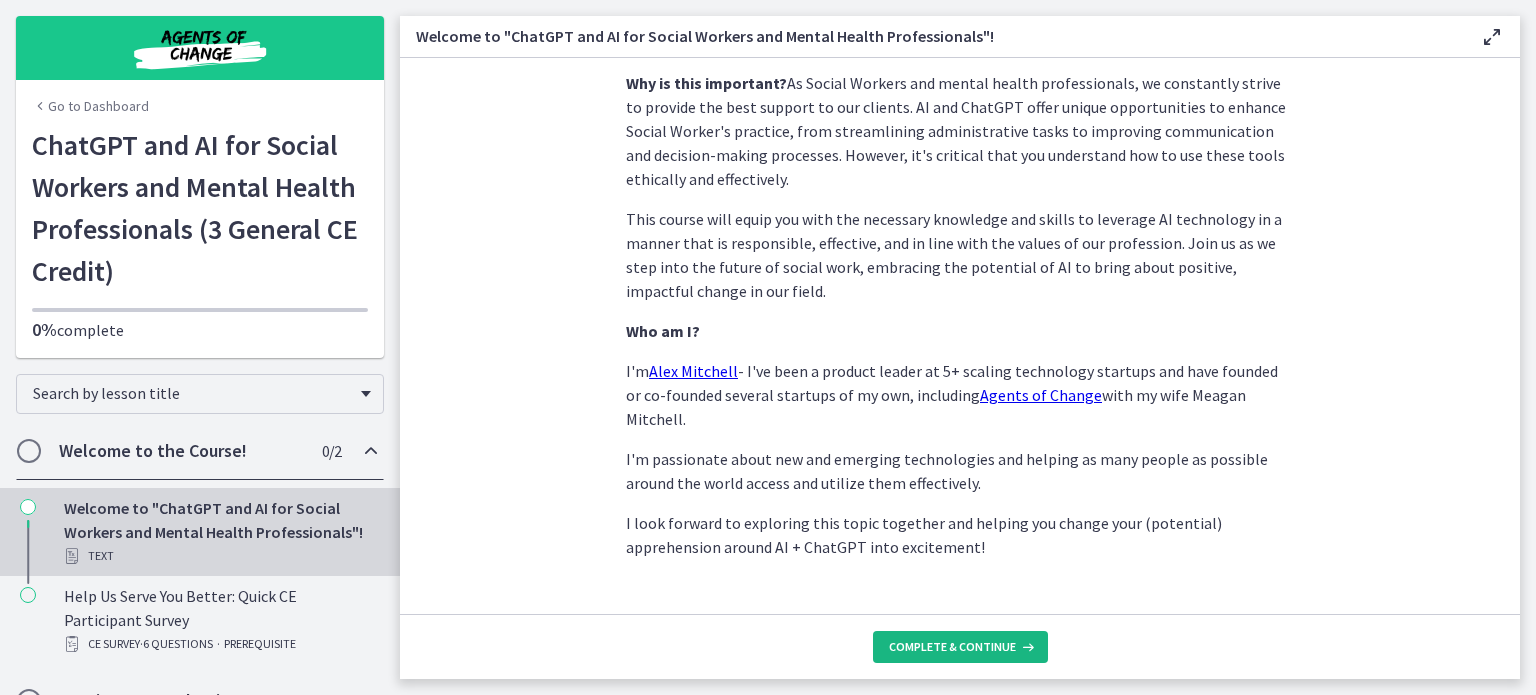 click on "Complete & continue" at bounding box center (952, 647) 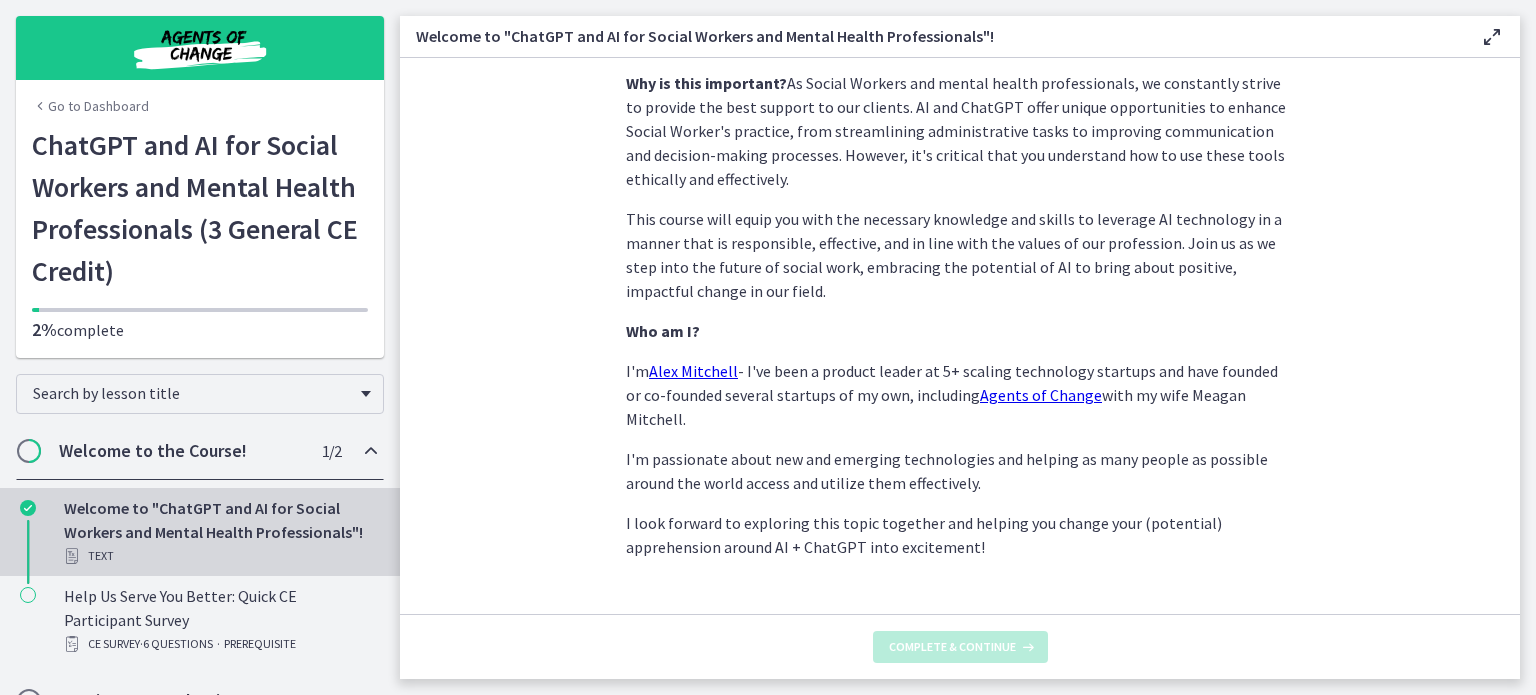 scroll, scrollTop: 0, scrollLeft: 0, axis: both 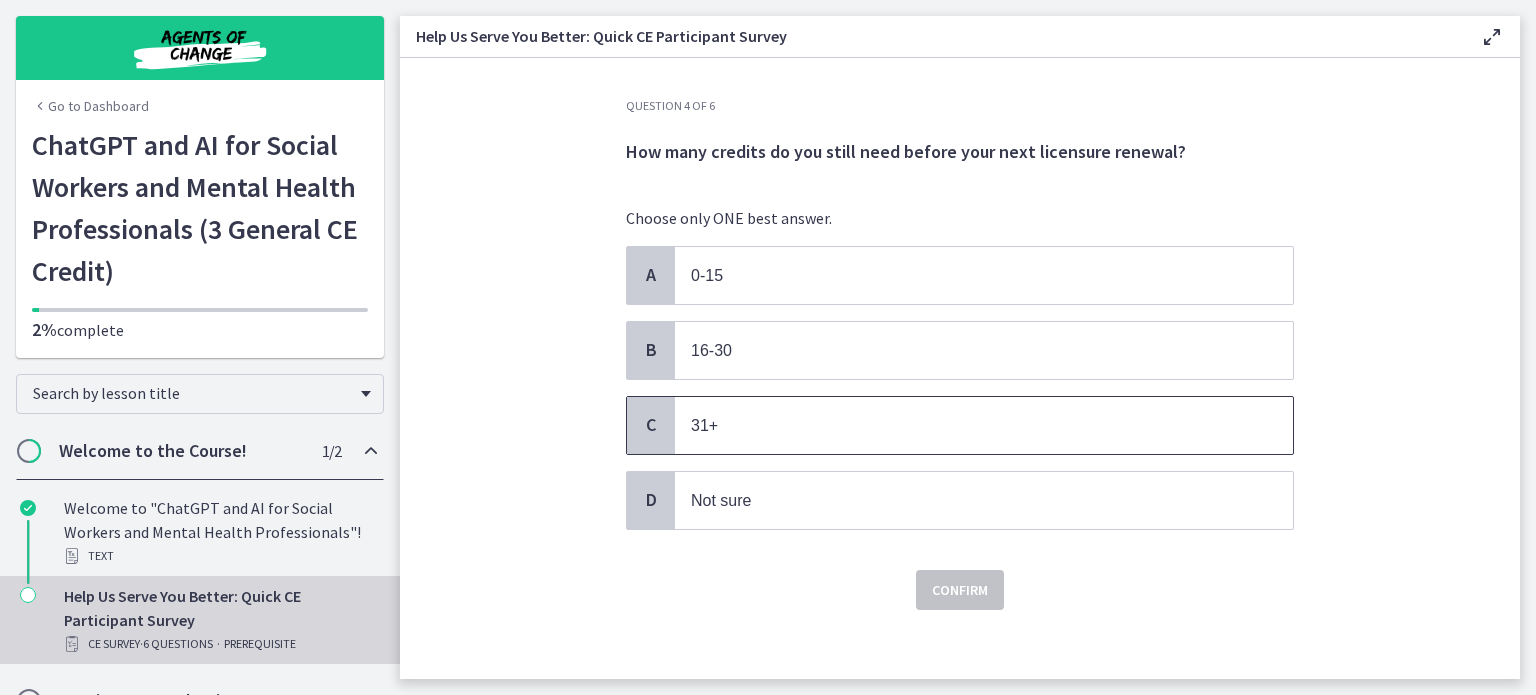 click on "31+" at bounding box center (964, 425) 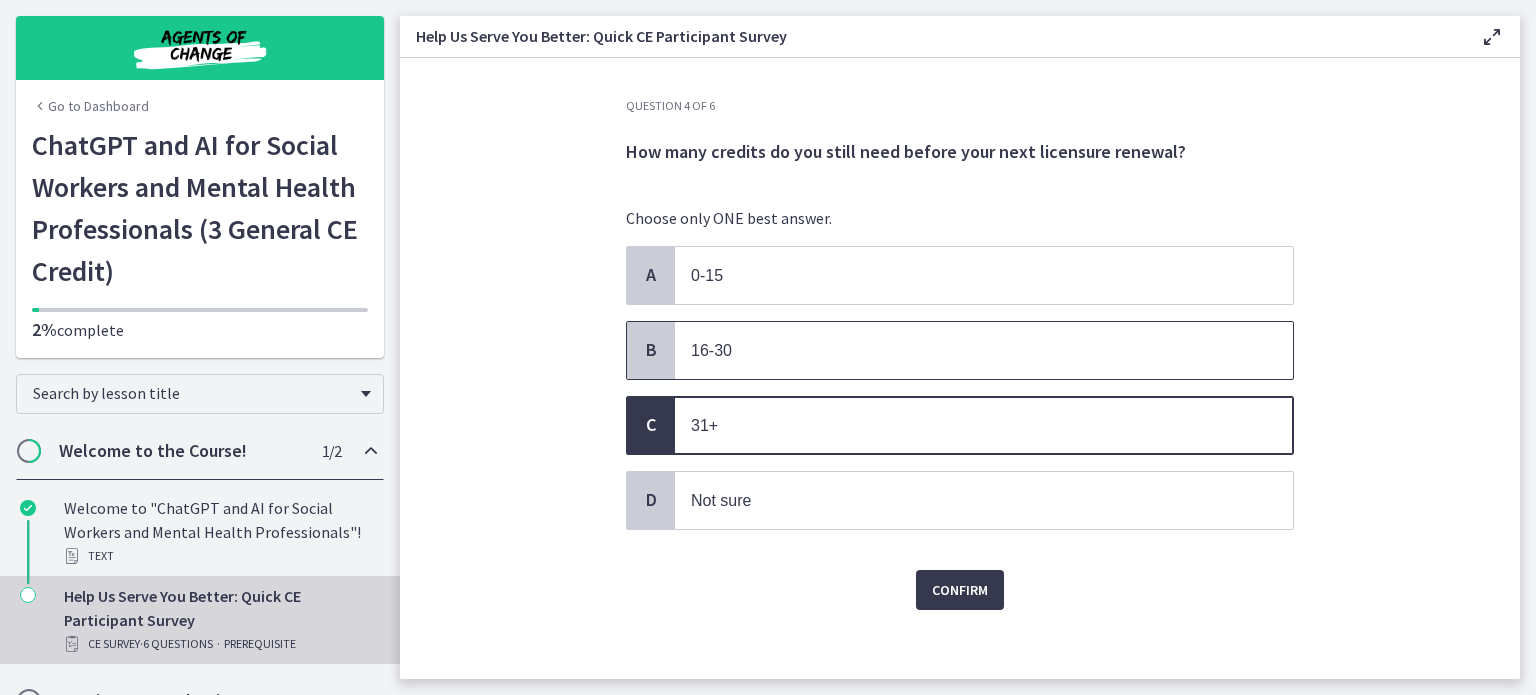 click on "16-30" at bounding box center [964, 350] 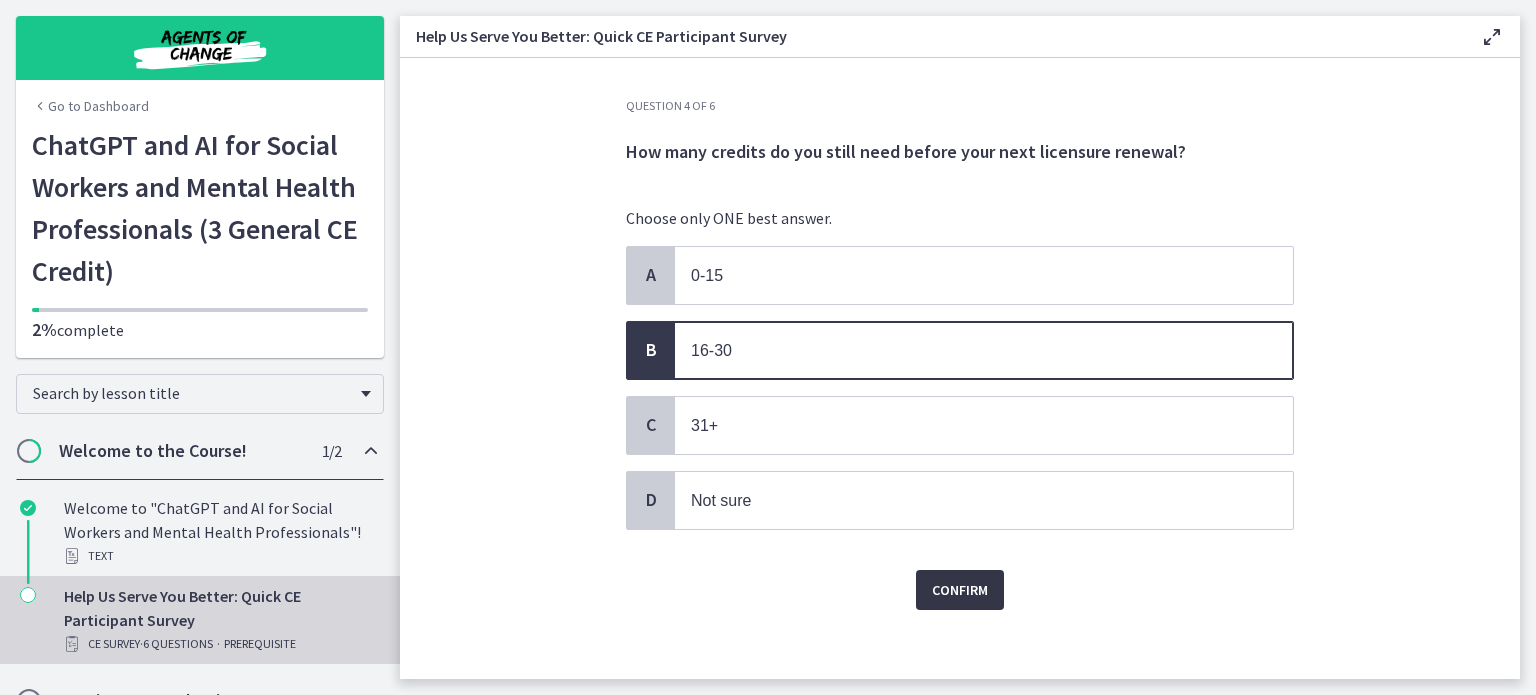 click on "Confirm" at bounding box center [960, 590] 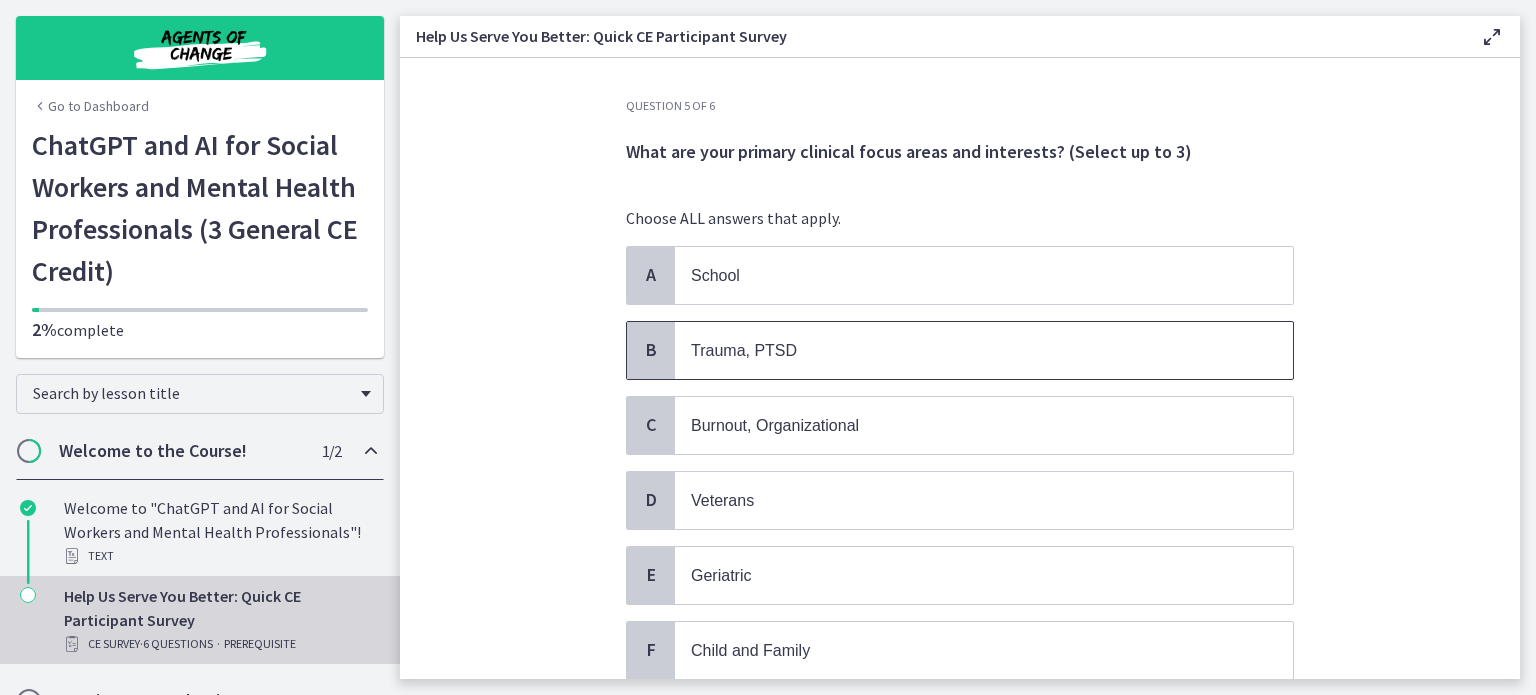 click on "Trauma, PTSD" at bounding box center (744, 350) 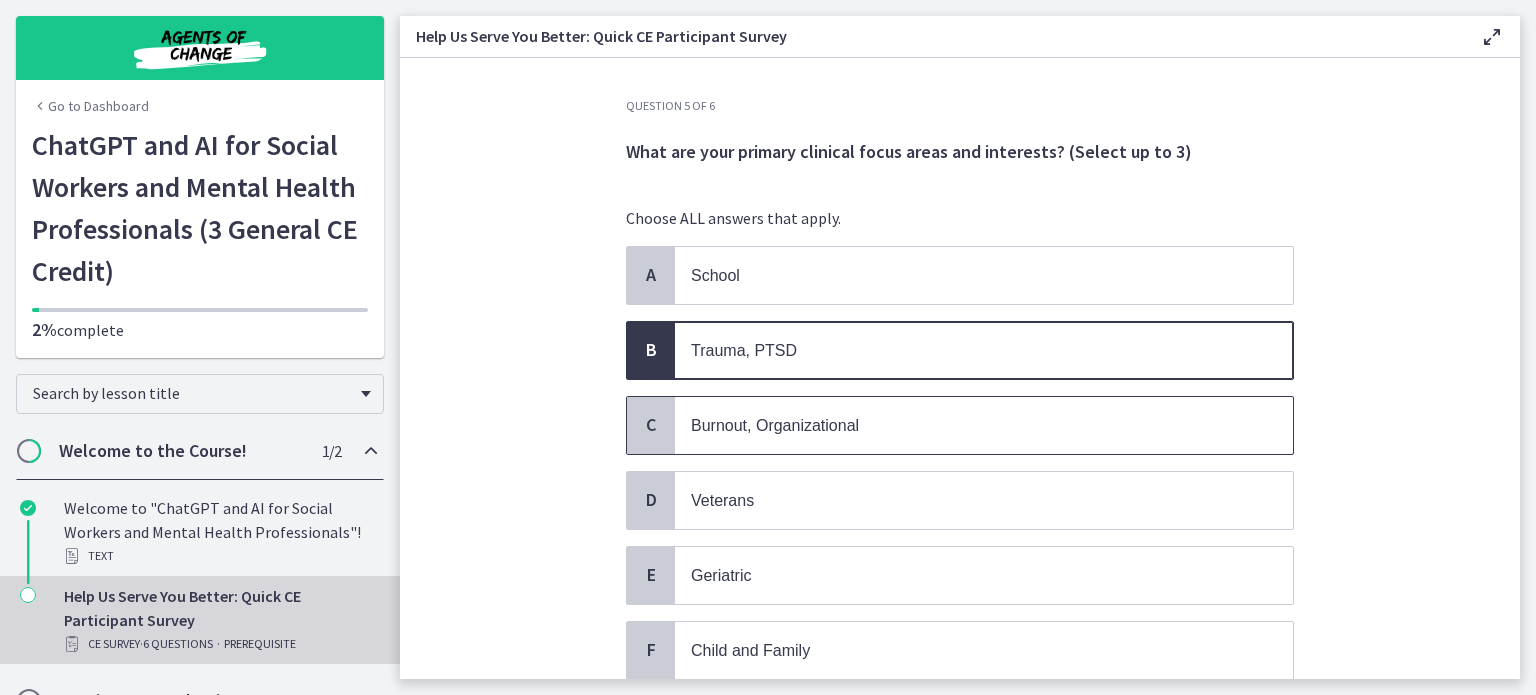 click on "Burnout, Organizational" at bounding box center [964, 425] 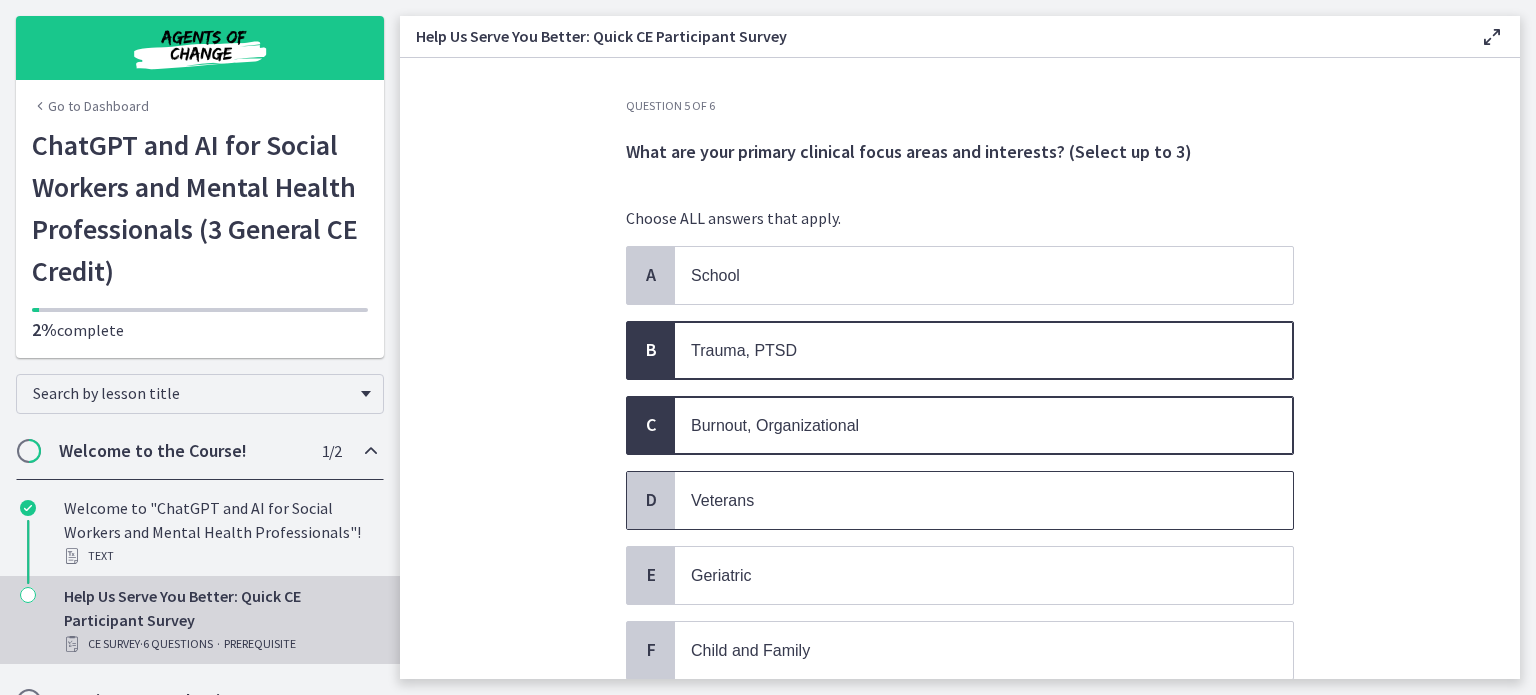 click on "Veterans" at bounding box center [984, 500] 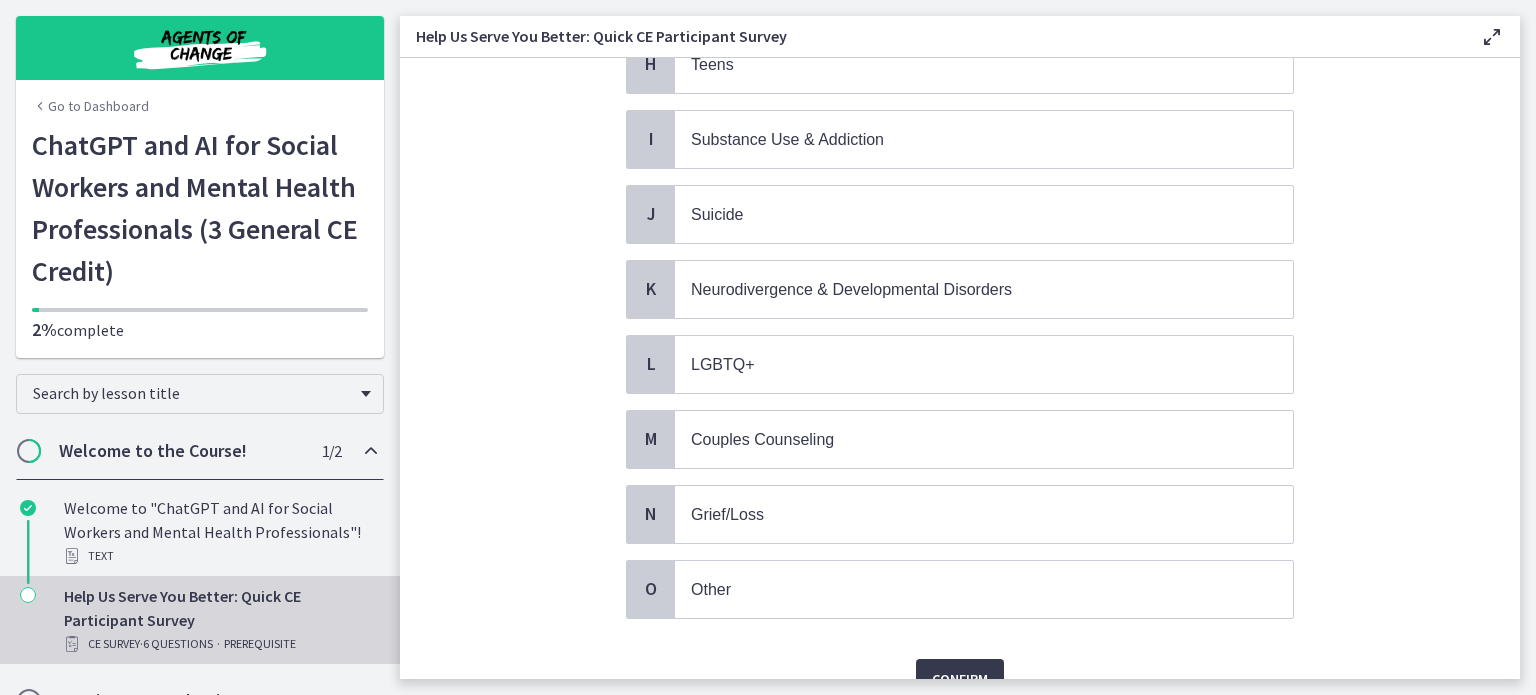 scroll, scrollTop: 705, scrollLeft: 0, axis: vertical 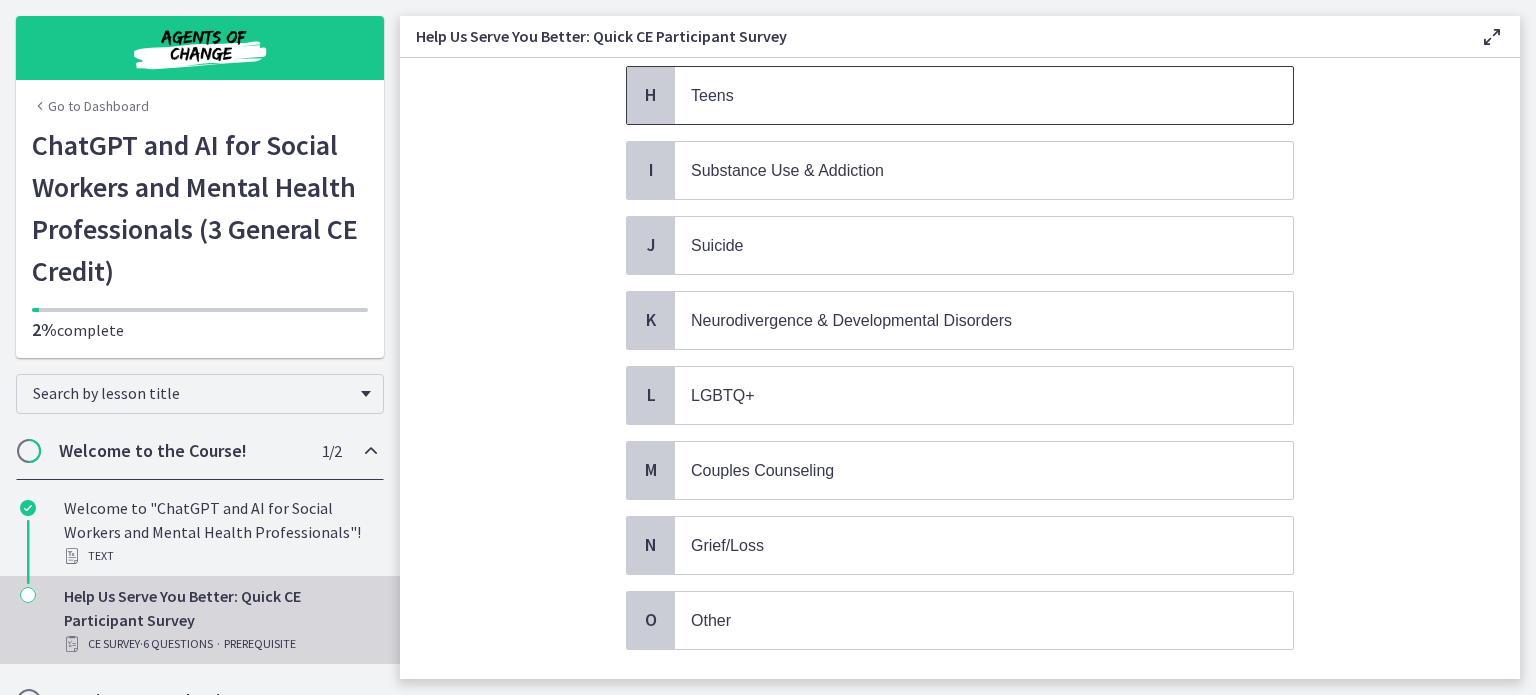 click on "Teens" at bounding box center [964, 95] 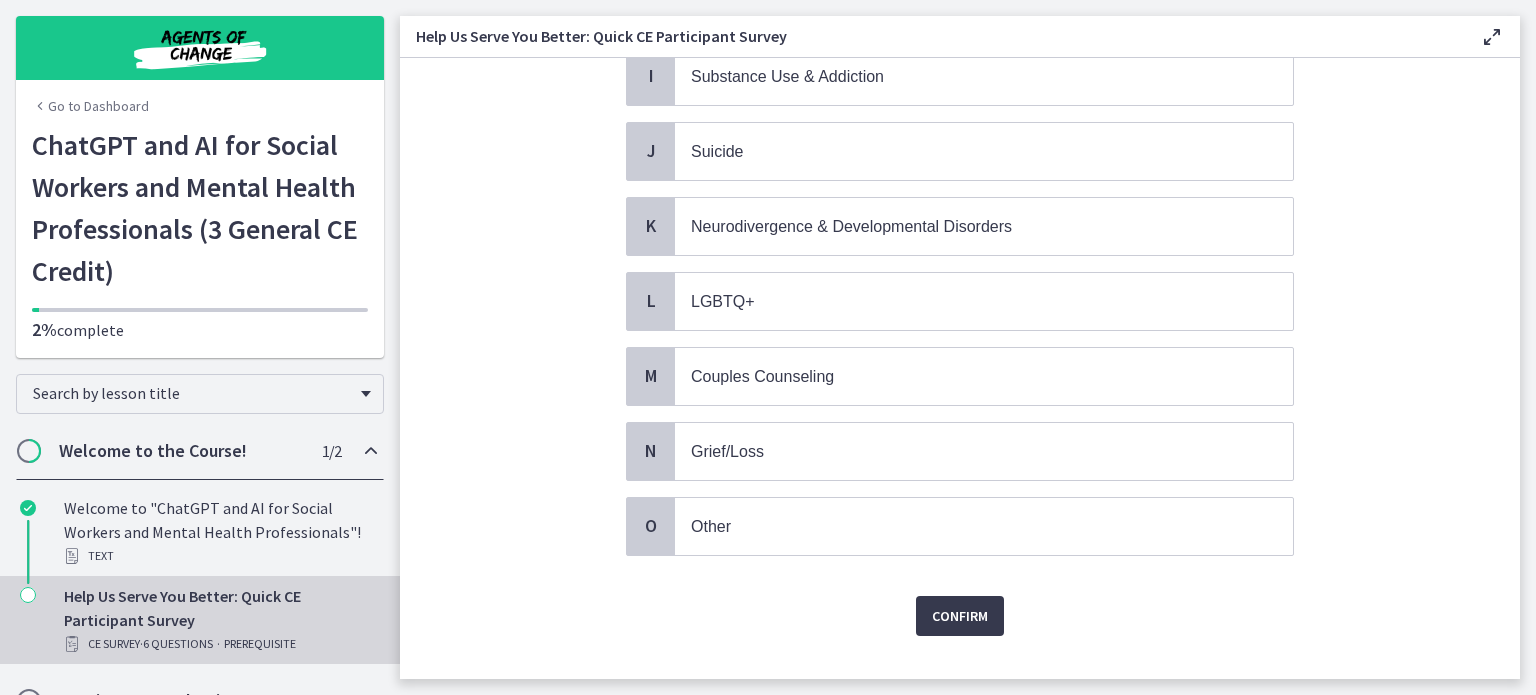 scroll, scrollTop: 814, scrollLeft: 0, axis: vertical 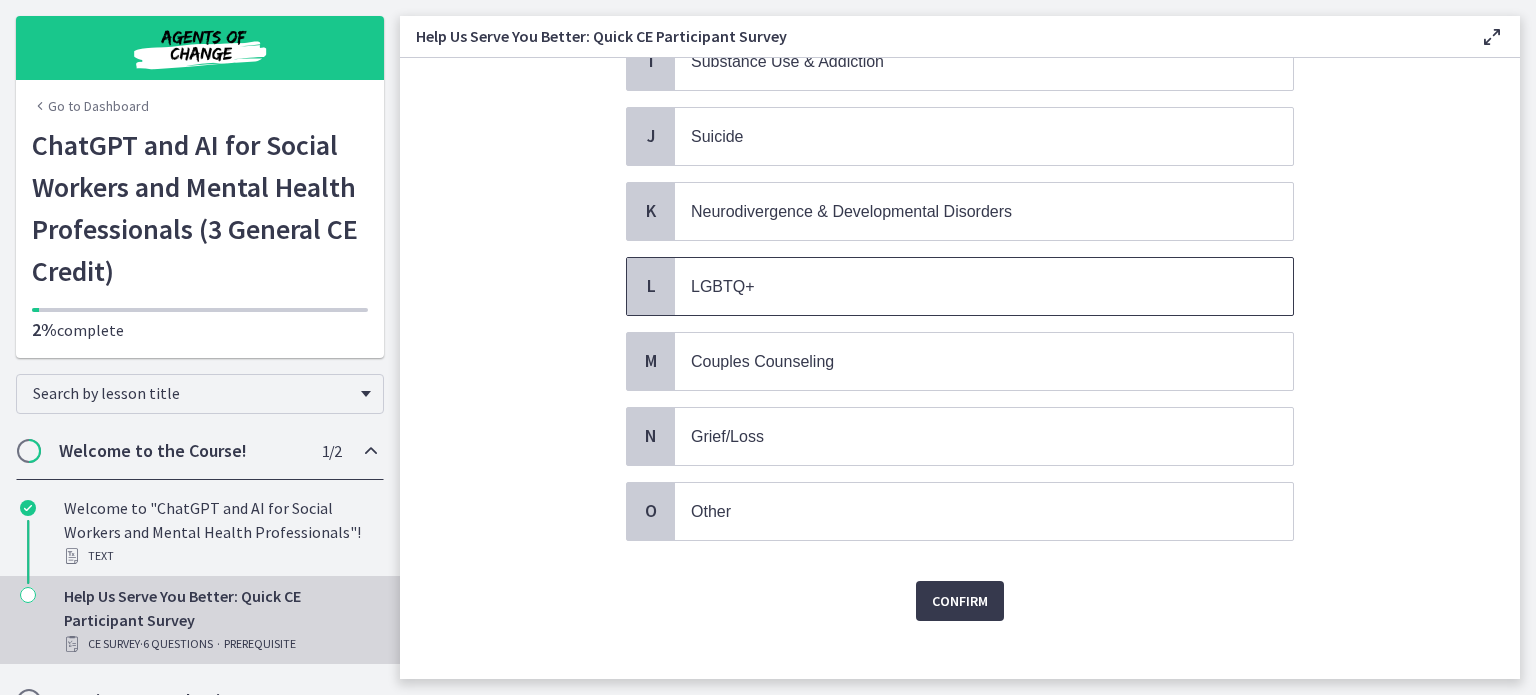 click on "LGBTQ+" at bounding box center (984, 286) 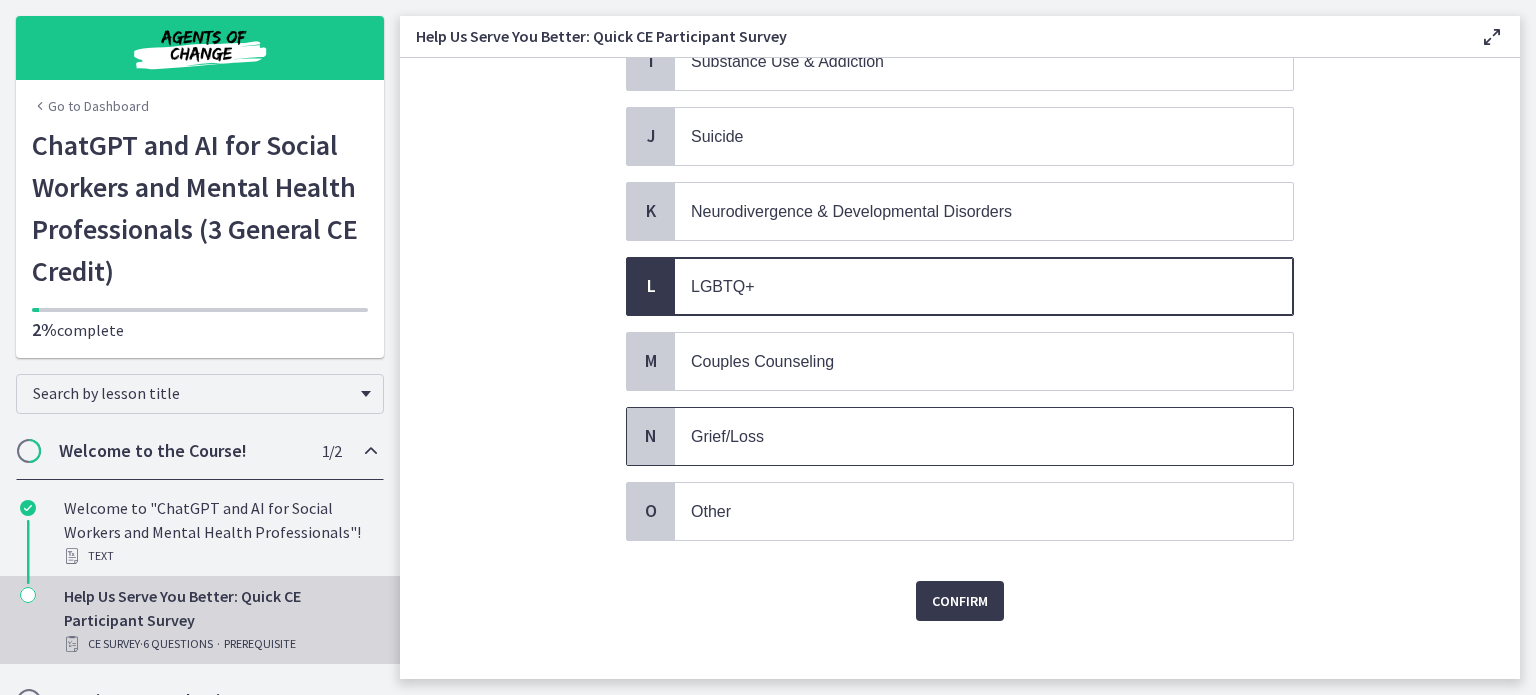 click on "Grief/Loss" at bounding box center (727, 436) 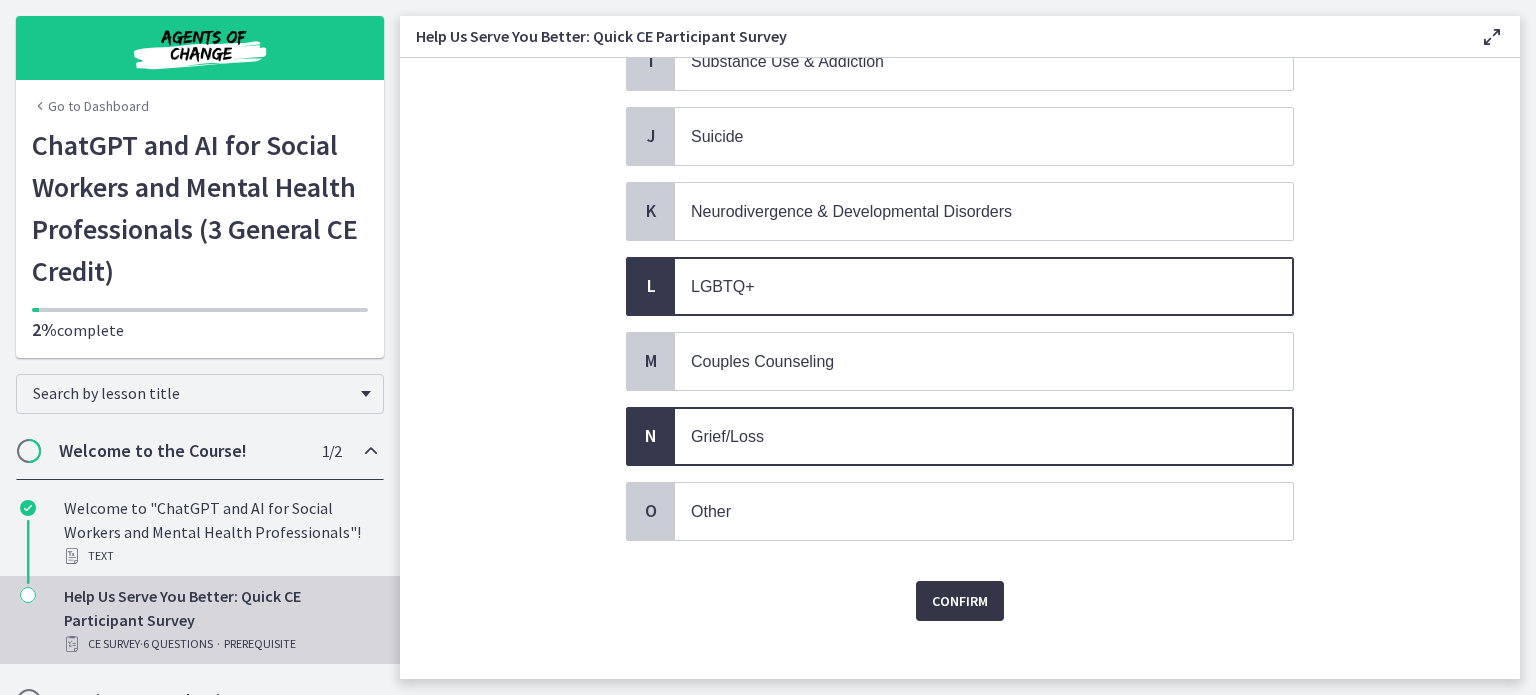 click on "Confirm" at bounding box center [960, 601] 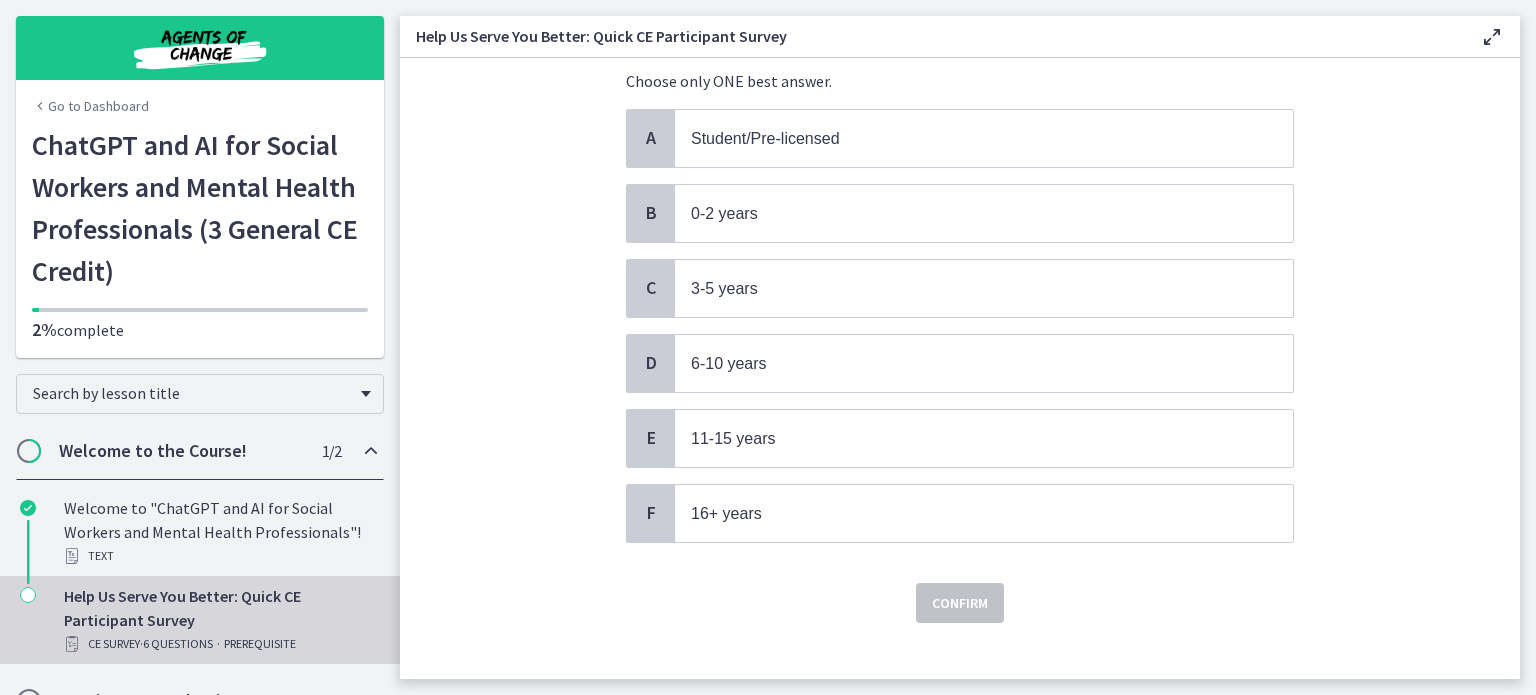 scroll, scrollTop: 144, scrollLeft: 0, axis: vertical 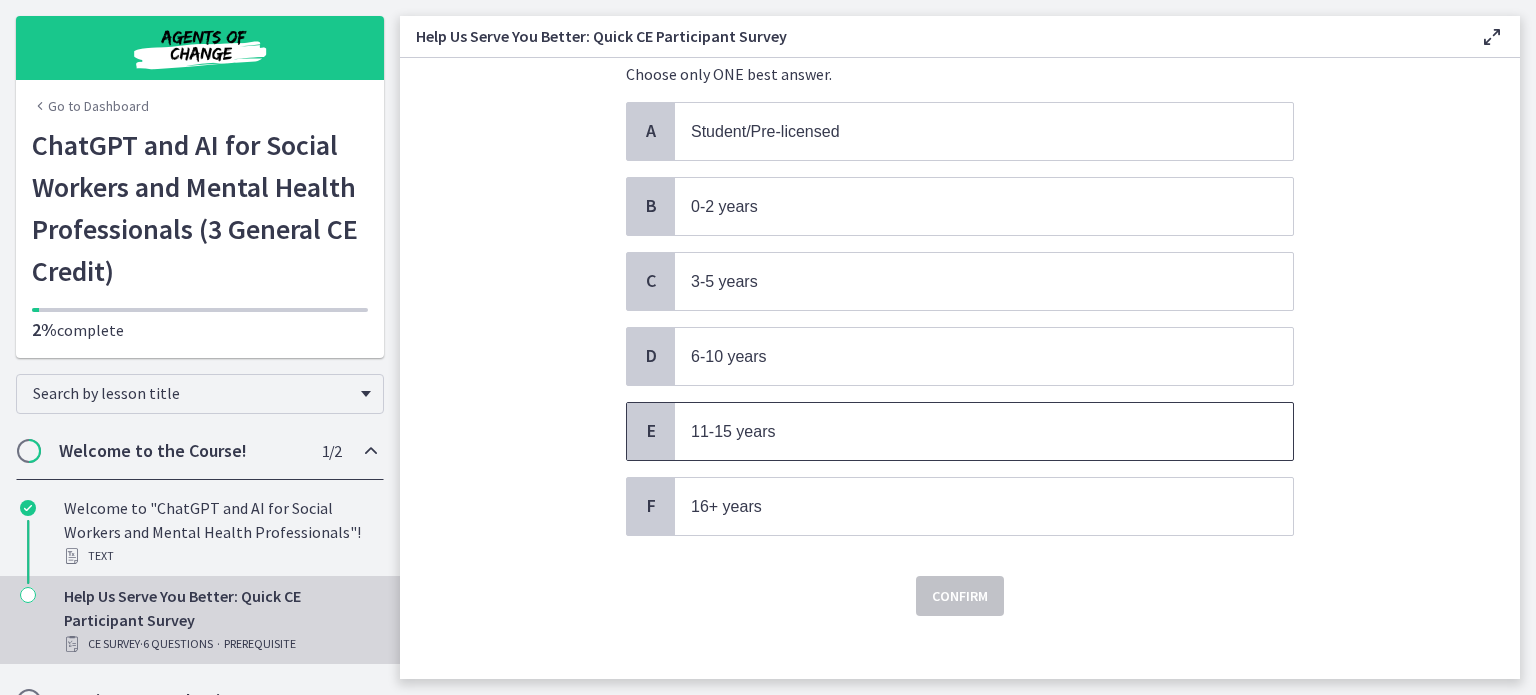click on "11-15 years" at bounding box center (733, 431) 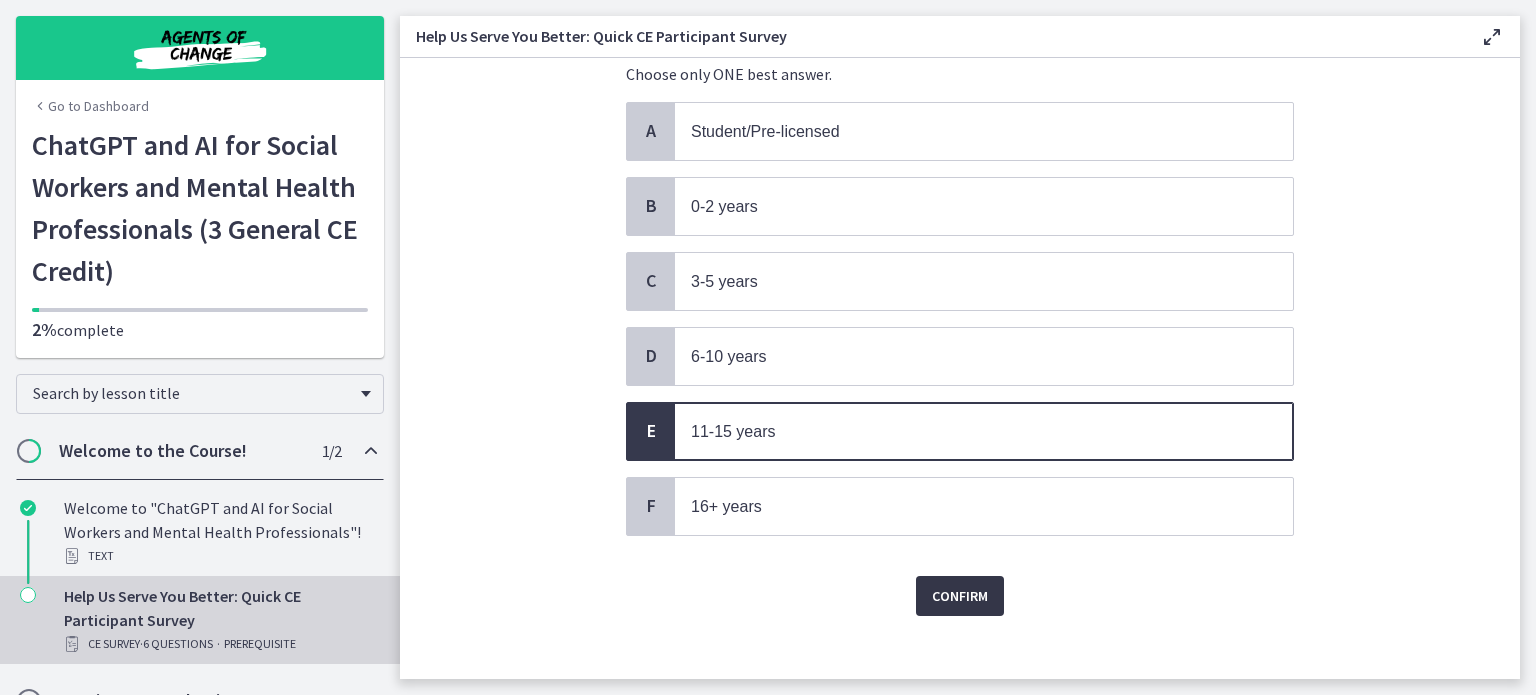 click on "Confirm" at bounding box center [960, 596] 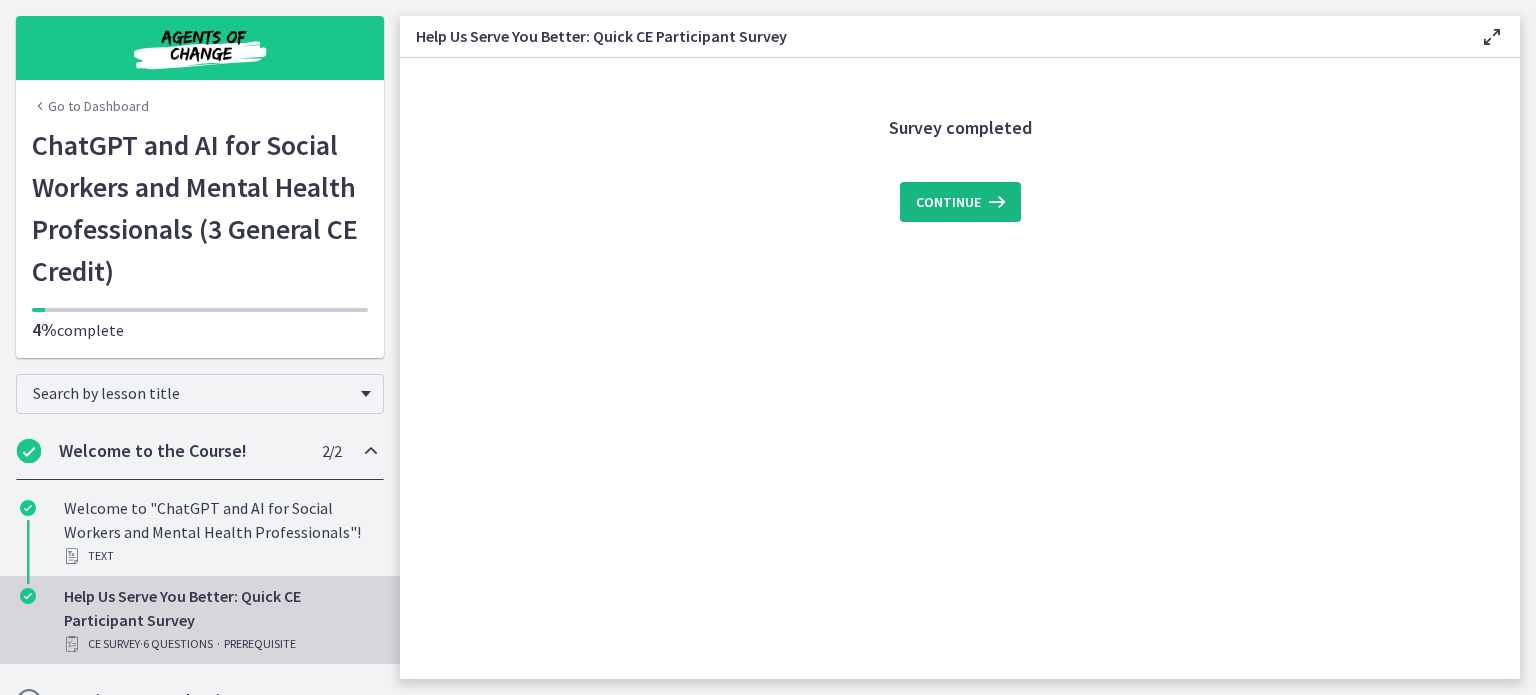 scroll, scrollTop: 0, scrollLeft: 0, axis: both 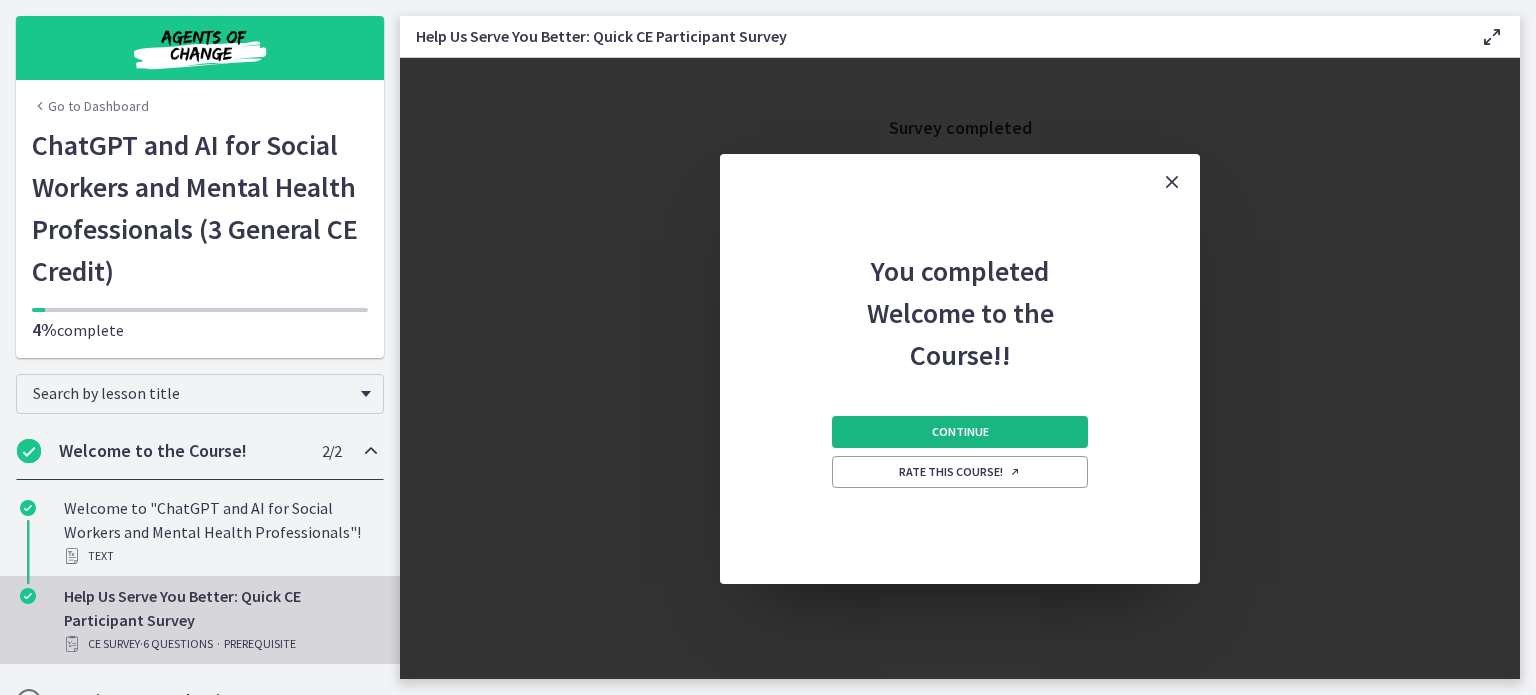 click on "Continue" at bounding box center (960, 432) 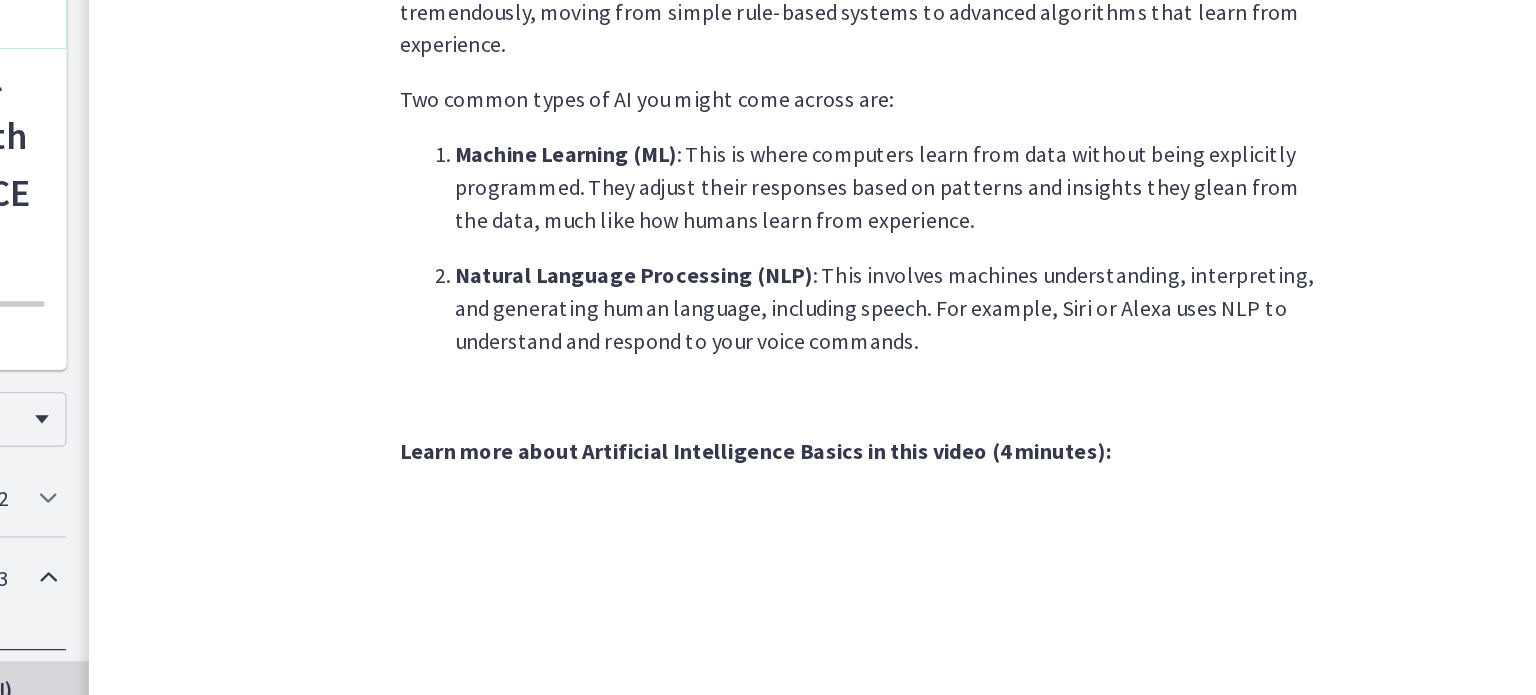 scroll, scrollTop: 538, scrollLeft: 0, axis: vertical 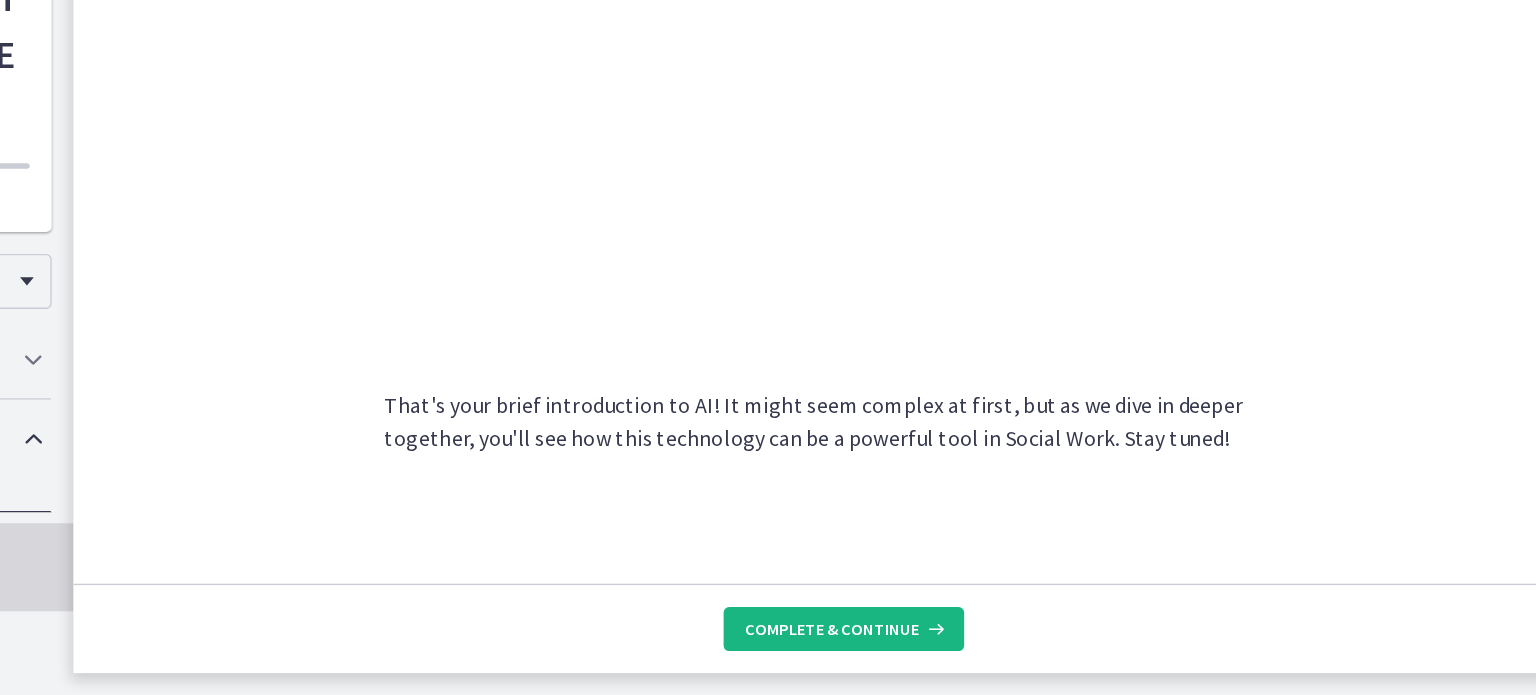 click on "Complete & continue" at bounding box center (960, 647) 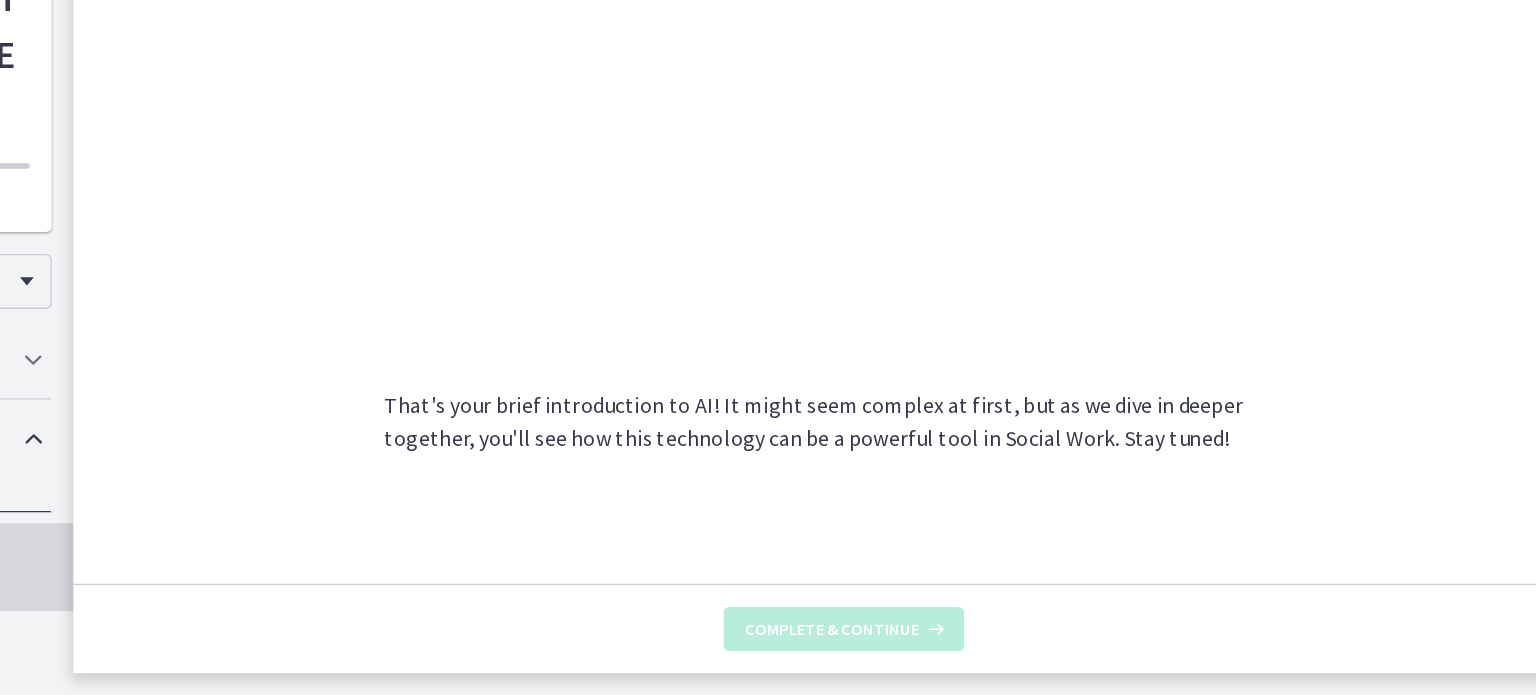 scroll, scrollTop: 0, scrollLeft: 0, axis: both 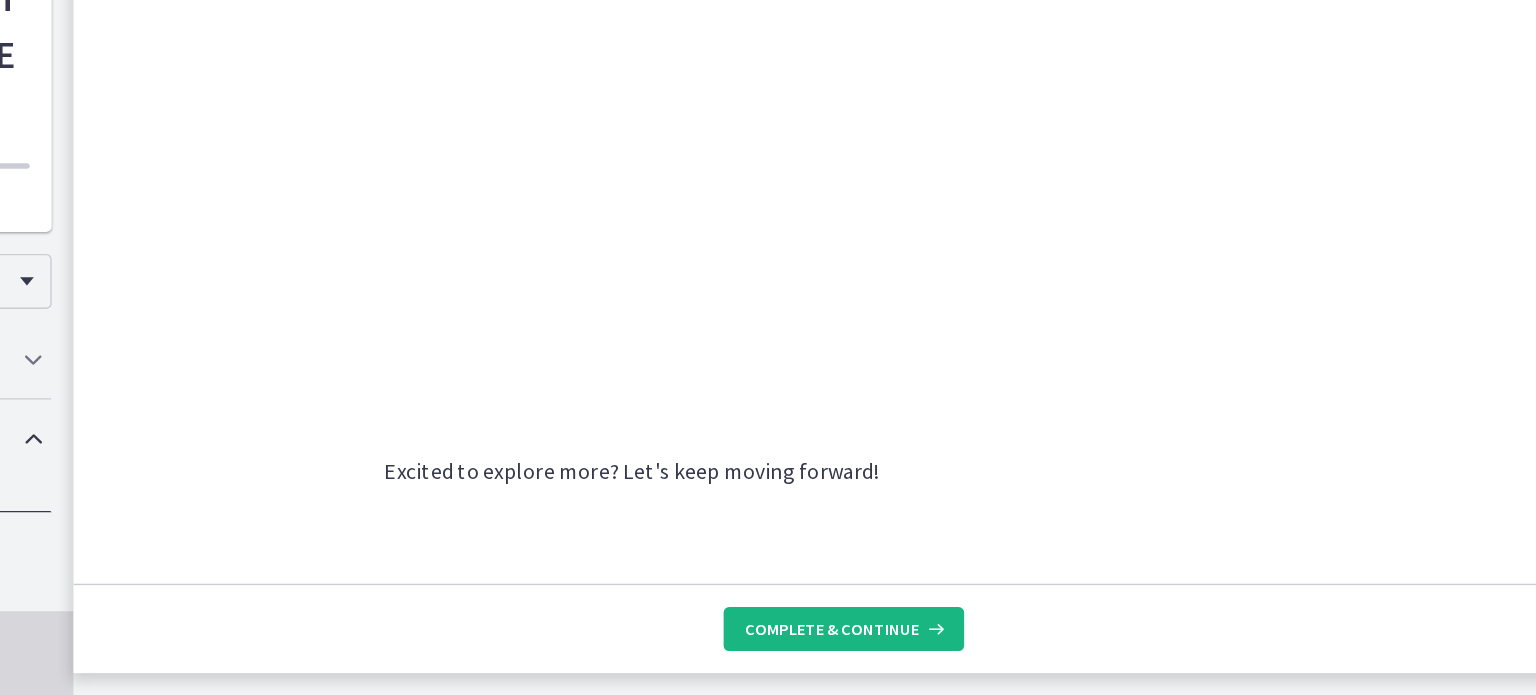 click on "Complete & continue" at bounding box center (952, 647) 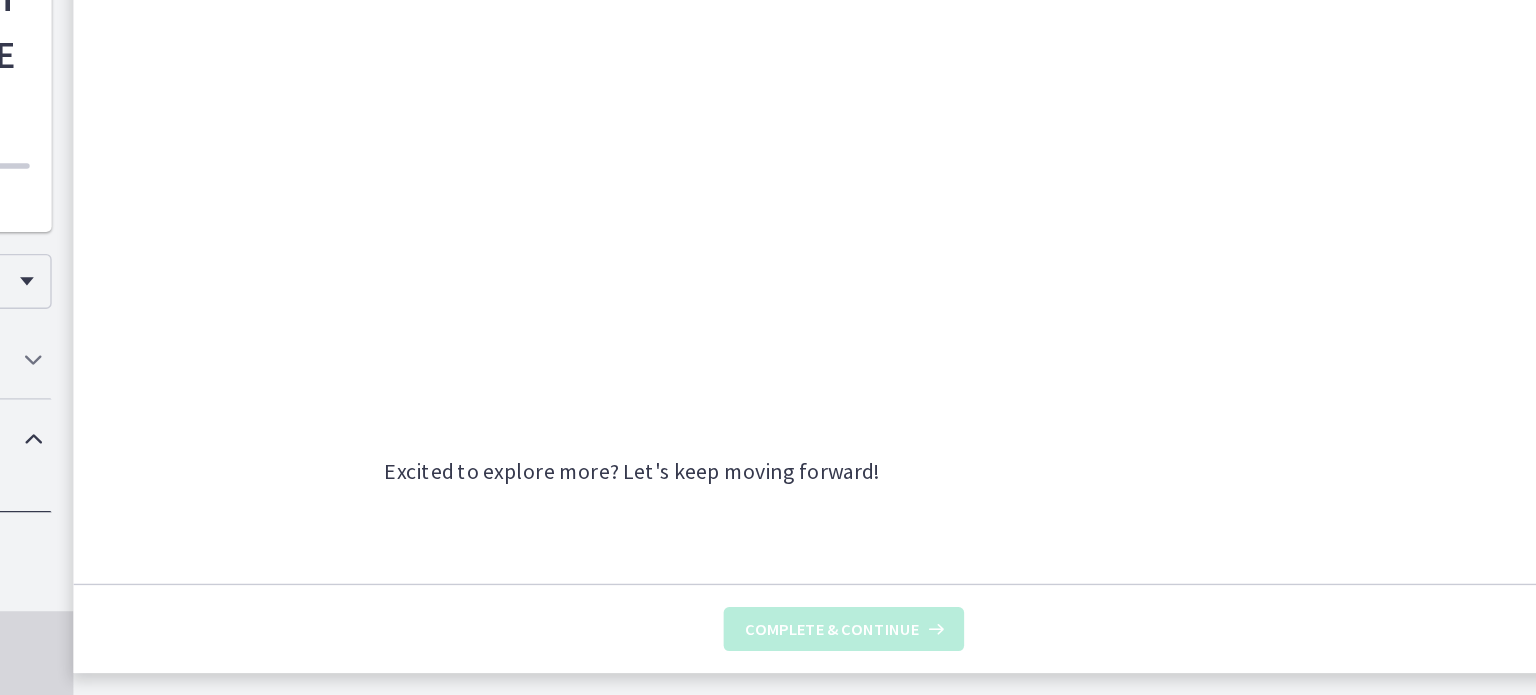 scroll, scrollTop: 0, scrollLeft: 0, axis: both 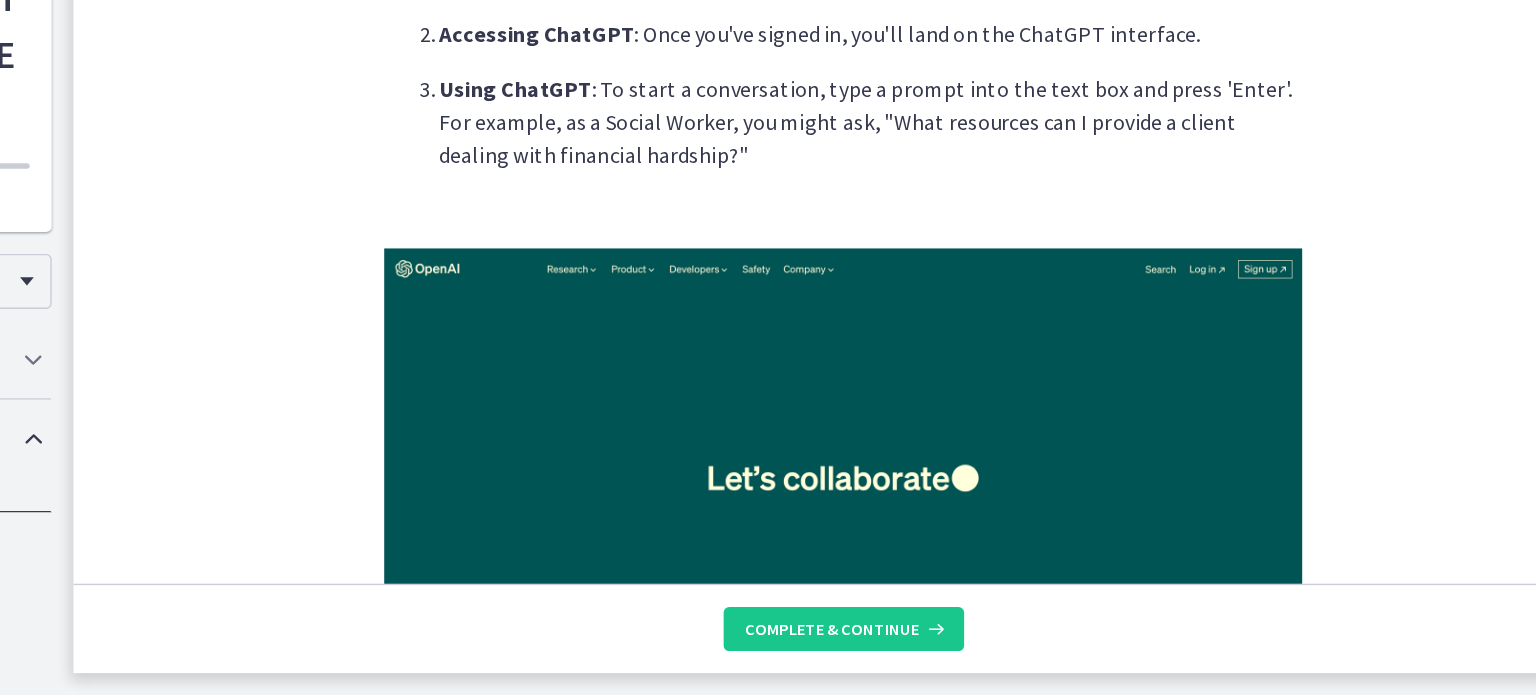 click on "Using ChatGPT : To start a conversation, type a prompt into the text box and press 'Enter'. For example, as a Social Worker, you might ask, "What resources can I provide a client dealing with financial hardship?"" at bounding box center (980, 278) 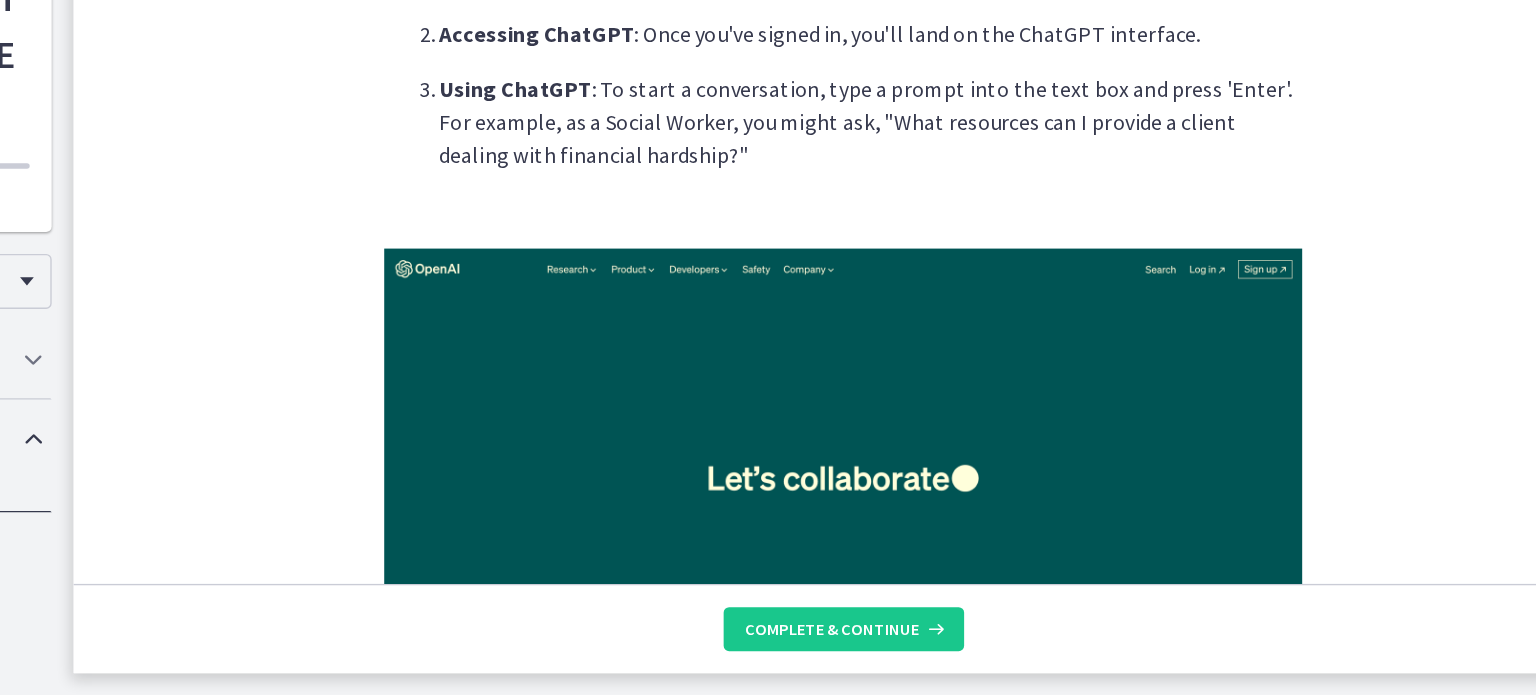 scroll, scrollTop: 0, scrollLeft: 0, axis: both 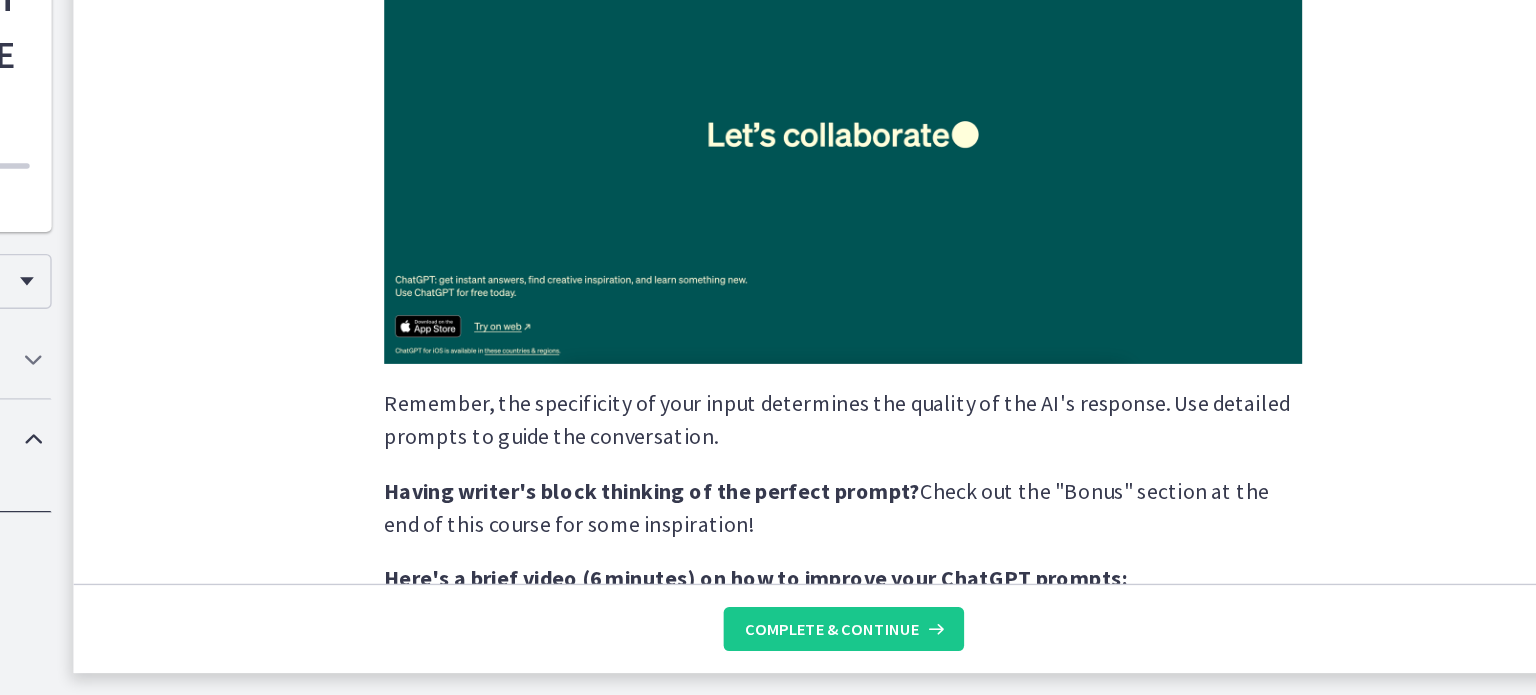 click at bounding box center (960, 287) 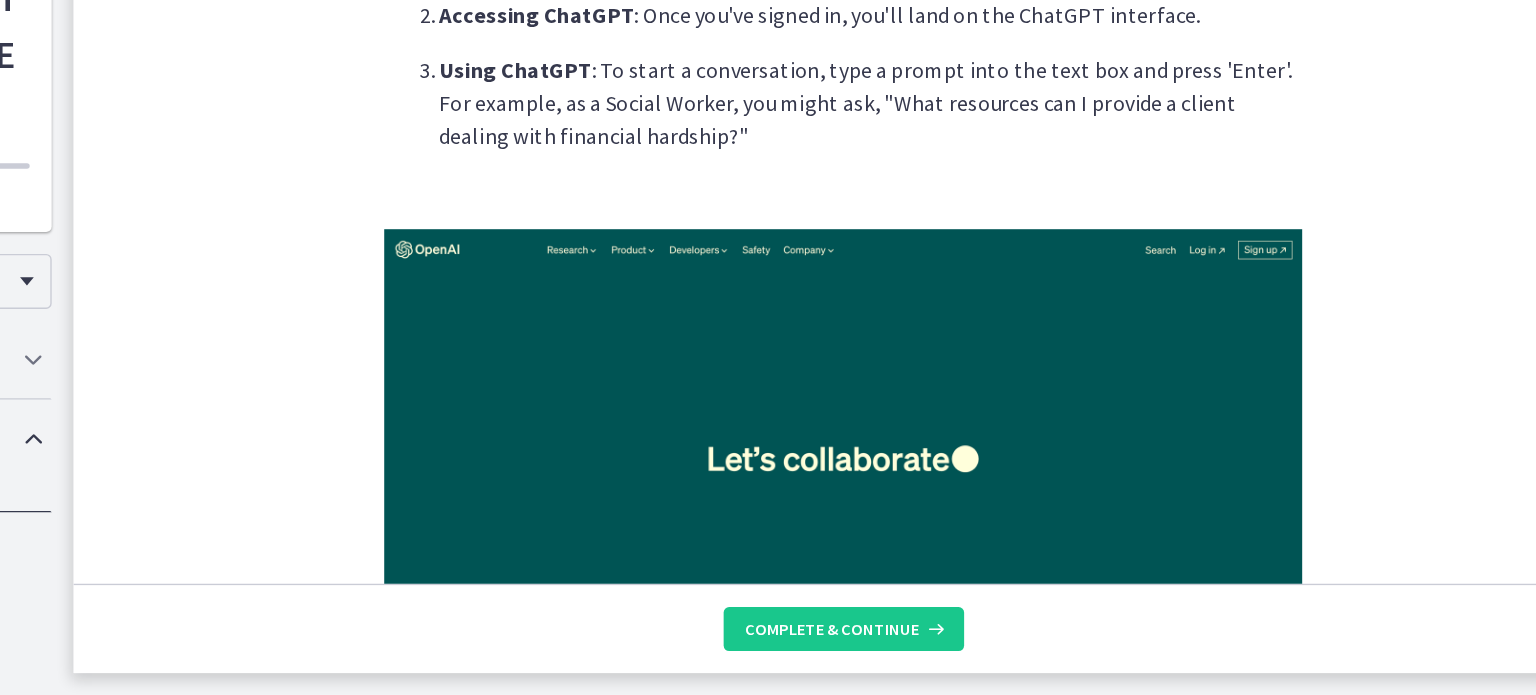 scroll, scrollTop: 0, scrollLeft: 0, axis: both 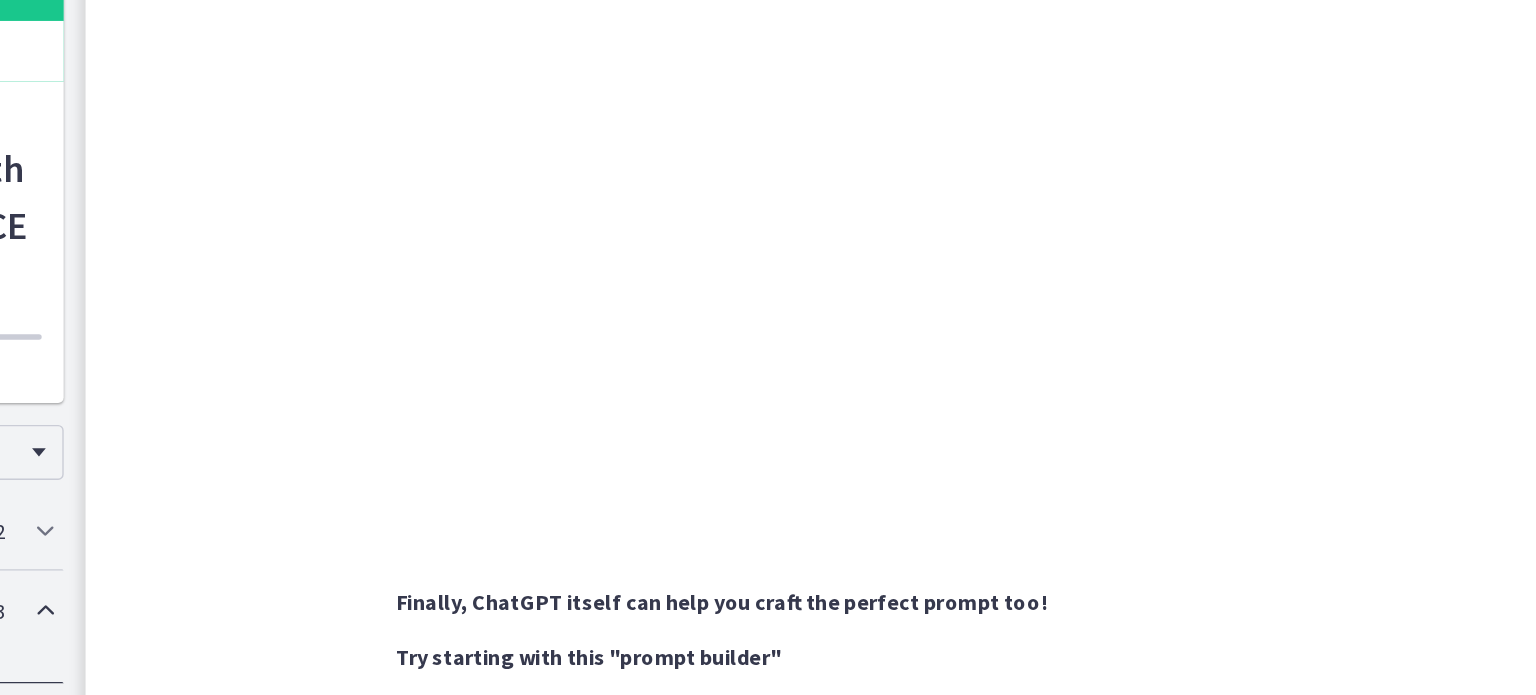 click on "Sign Up : Visit OpenAI's  website , click on the 'Sign Up' button, and fill in your details. It's free to use, but there are options to upgrade if you'd like access to the newest models and other benefits.
Accessing ChatGPT : Once you've signed in, you'll land on the ChatGPT interface.
Using ChatGPT : To start a conversation, type a prompt into the text box and press 'Enter'. For example, as a Social Worker, you might ask, "What resources can I provide a client dealing with financial hardship?"
Remember, the specificity of your input determines the quality of the AI's response. Use detailed prompts to guide the conversation.
Having writer's block thinking of the perfect prompt?  Check out the "Bonus" section at the end of this course for some inspiration!
Here's a brief video (6 minutes) on how to improve your ChatGPT prompts:
Finally, ChatGPT itself can help you craft the perfect prompt too!" at bounding box center [960, 336] 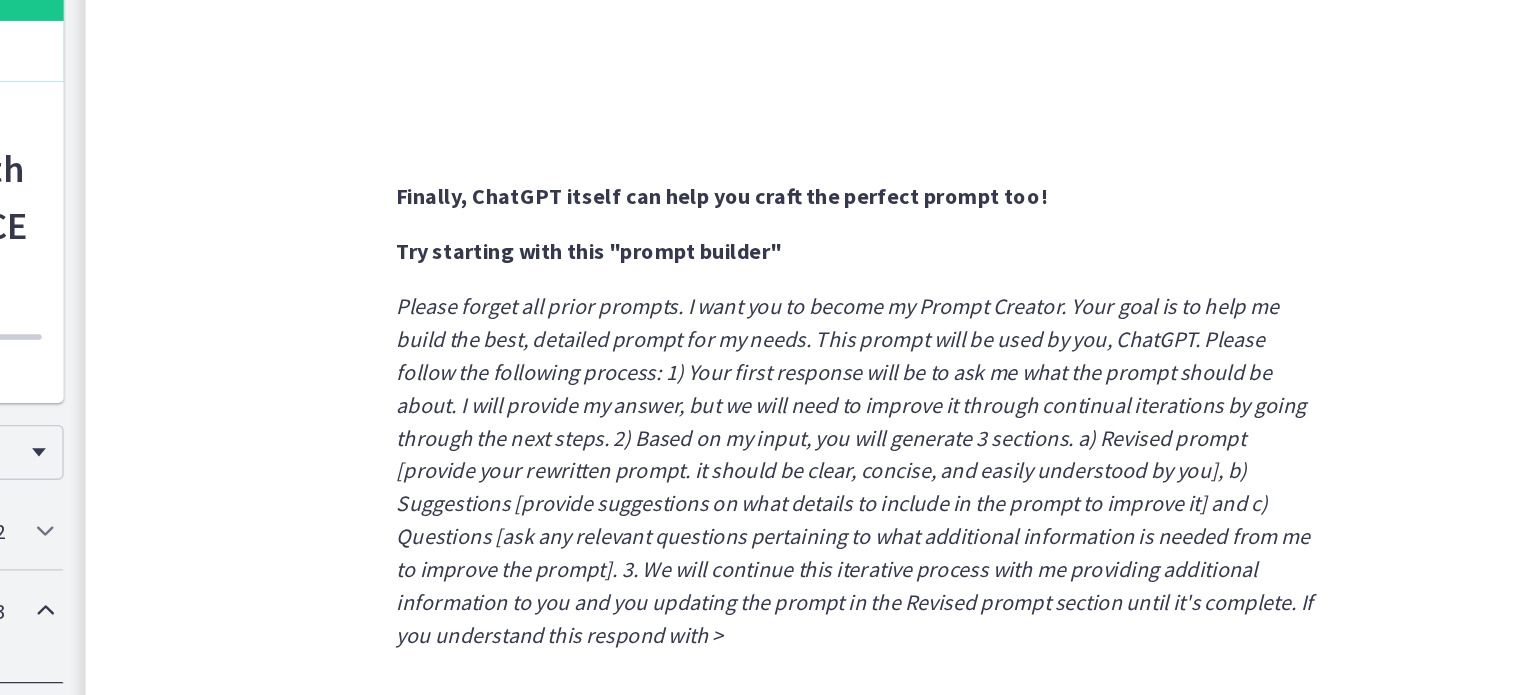 scroll, scrollTop: 1120, scrollLeft: 0, axis: vertical 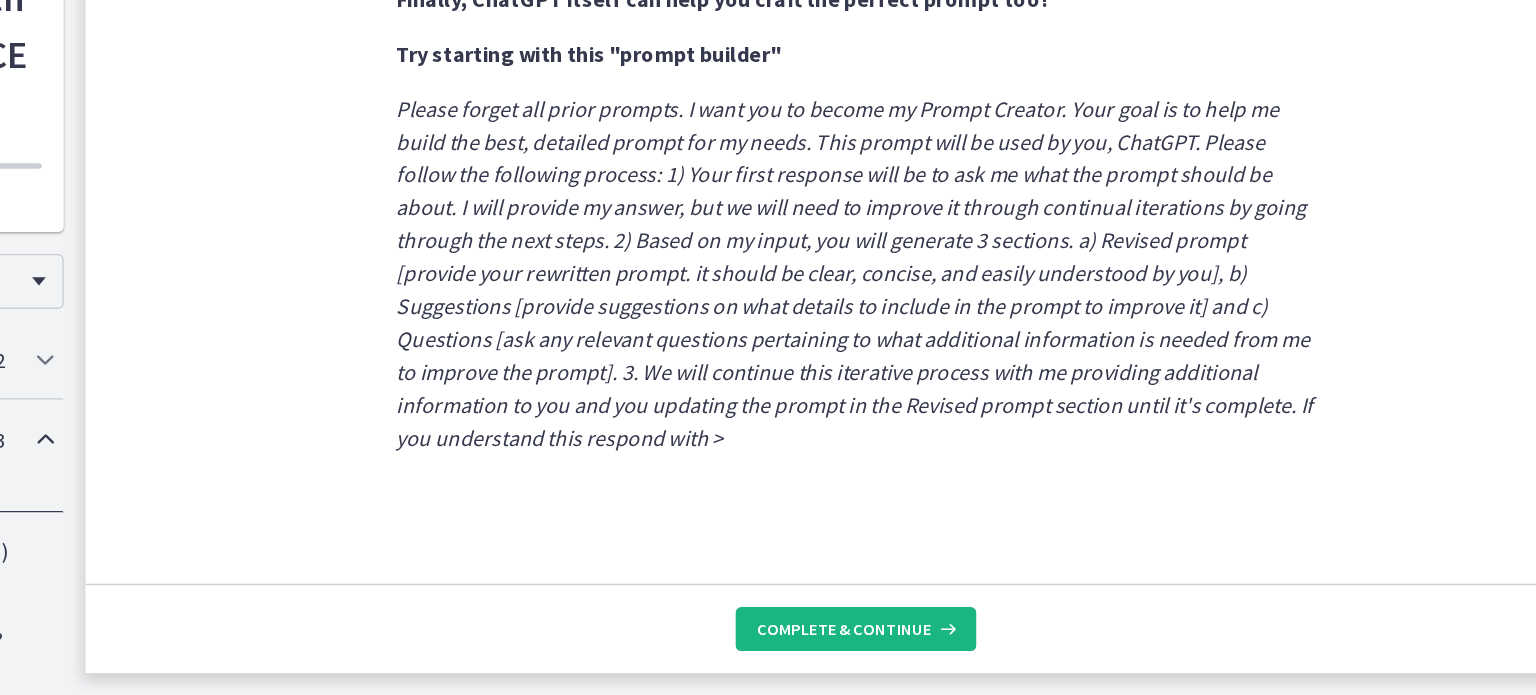 click on "Complete & continue" at bounding box center [952, 647] 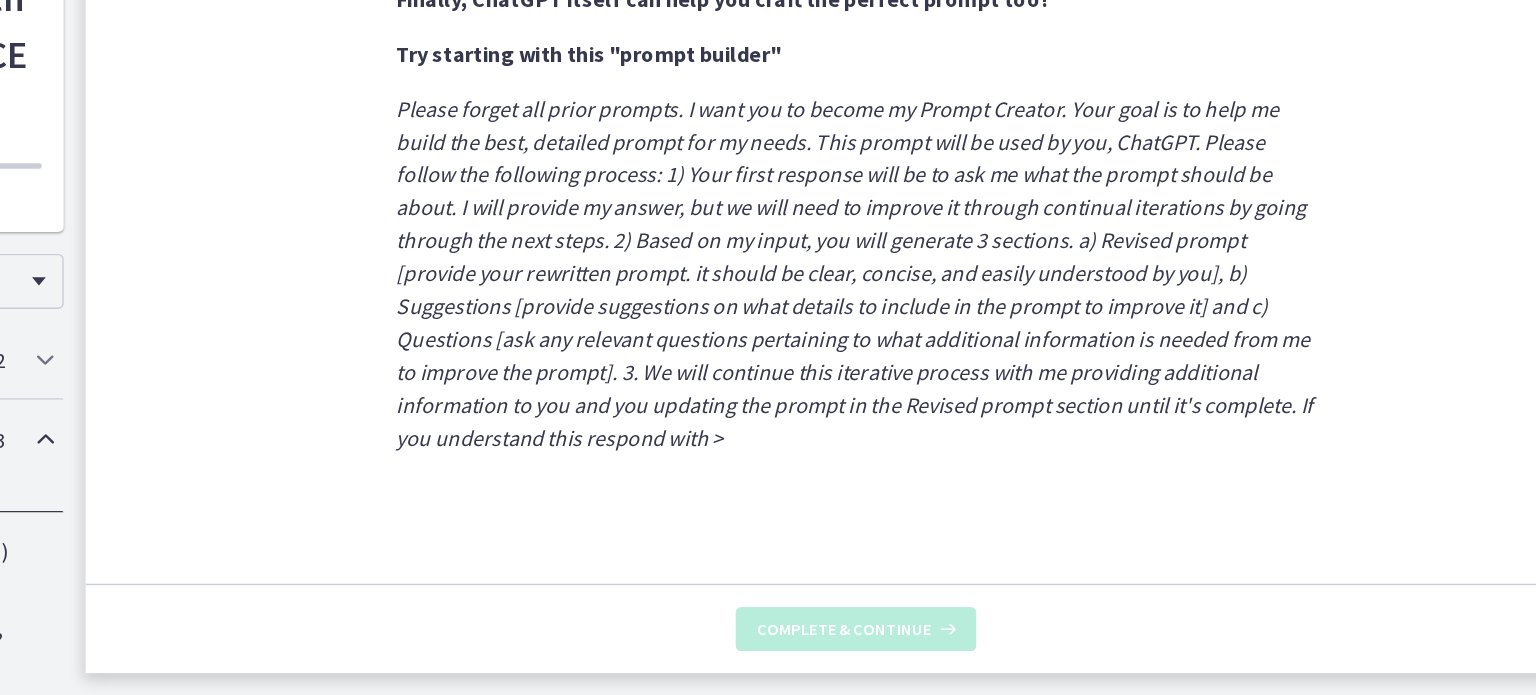 scroll, scrollTop: 0, scrollLeft: 0, axis: both 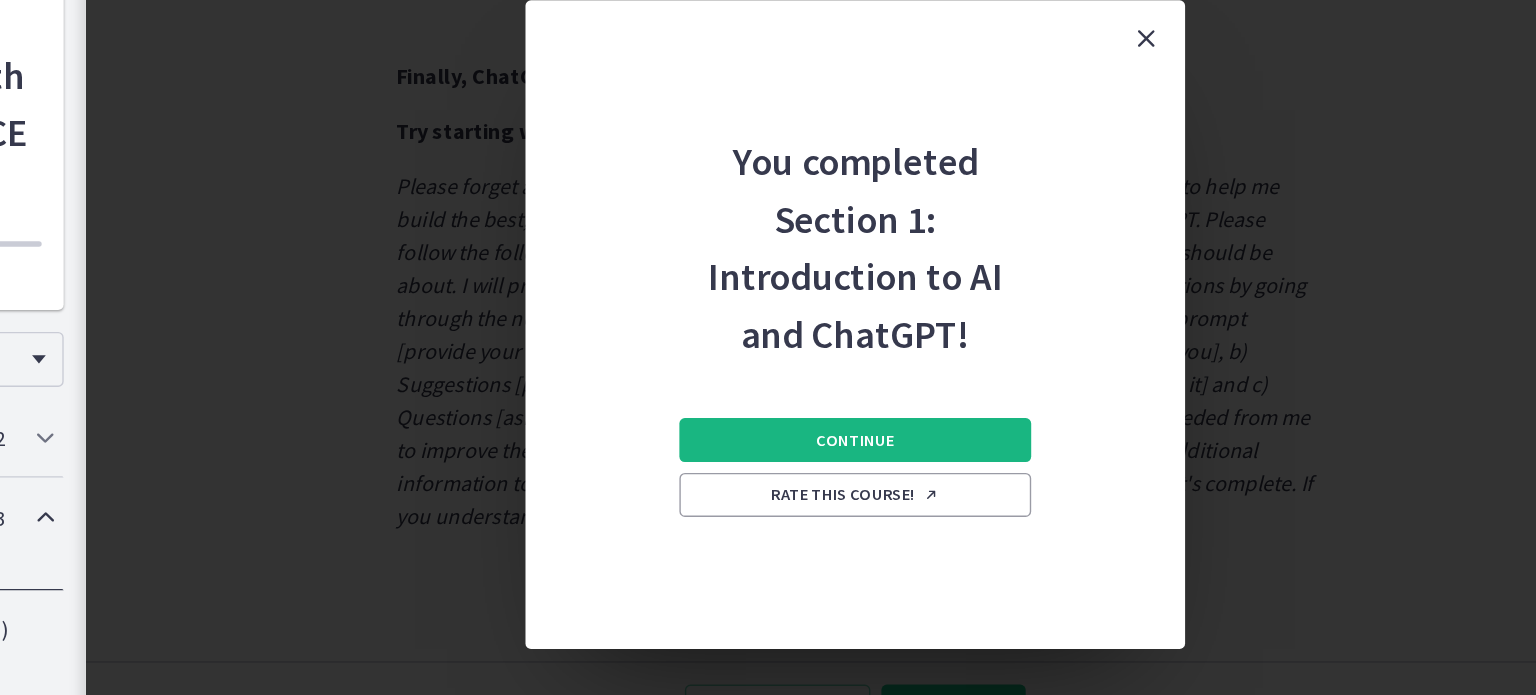 click on "Continue" at bounding box center [960, 453] 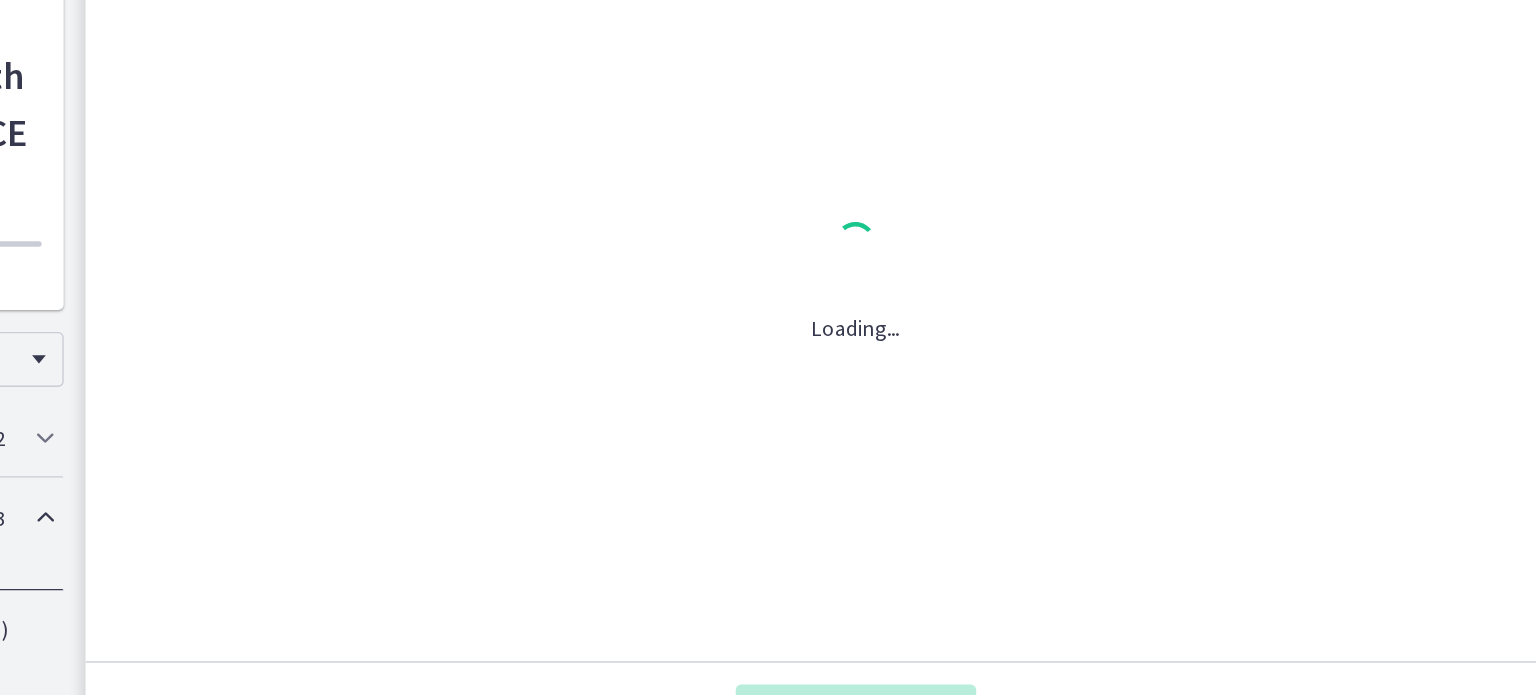 scroll, scrollTop: 0, scrollLeft: 0, axis: both 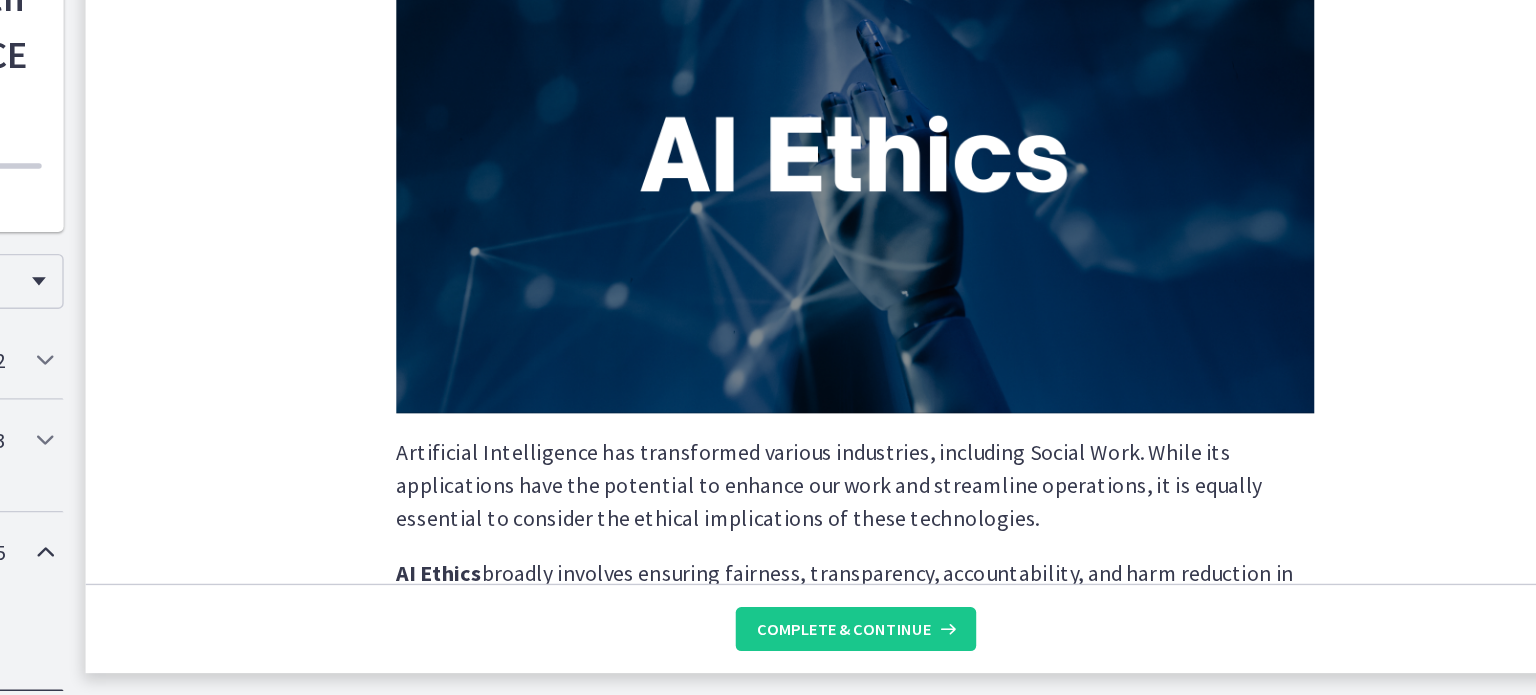 click at bounding box center (960, 302) 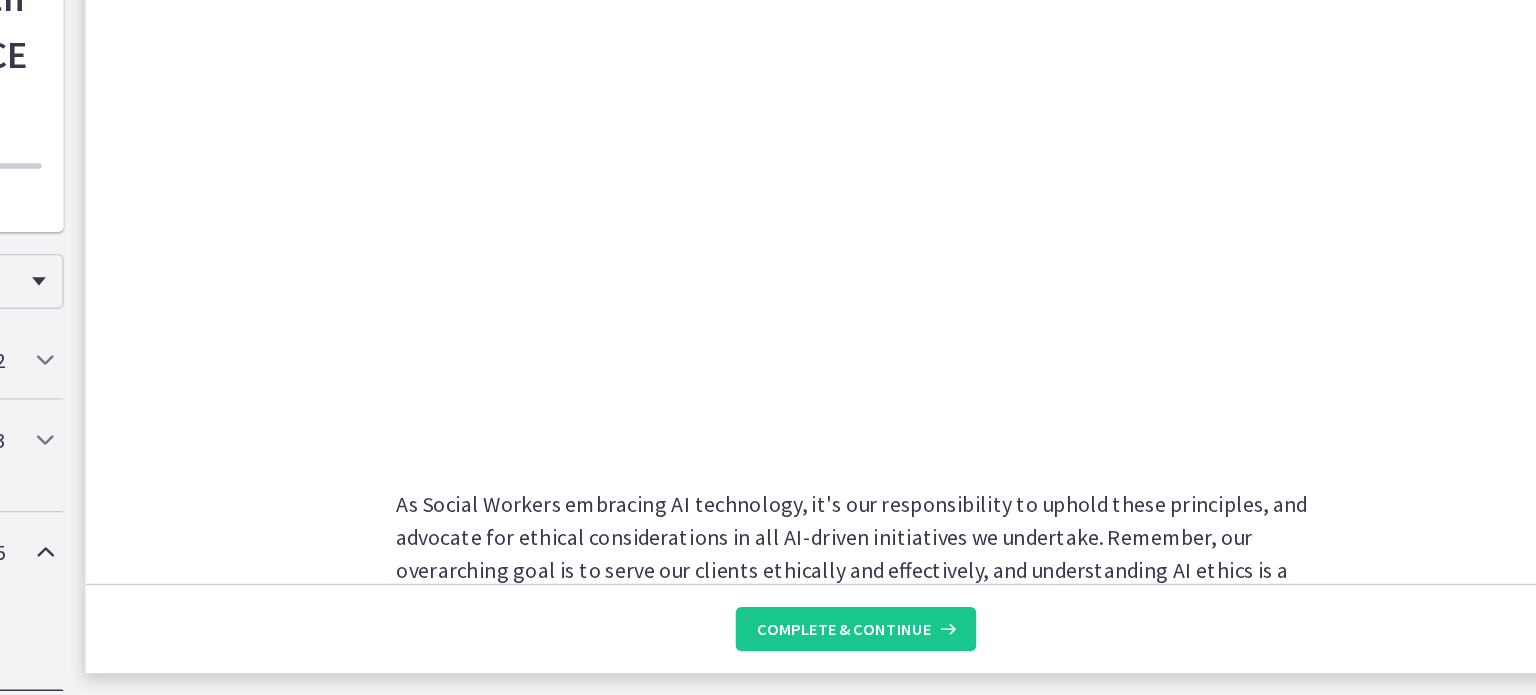 scroll, scrollTop: 1042, scrollLeft: 0, axis: vertical 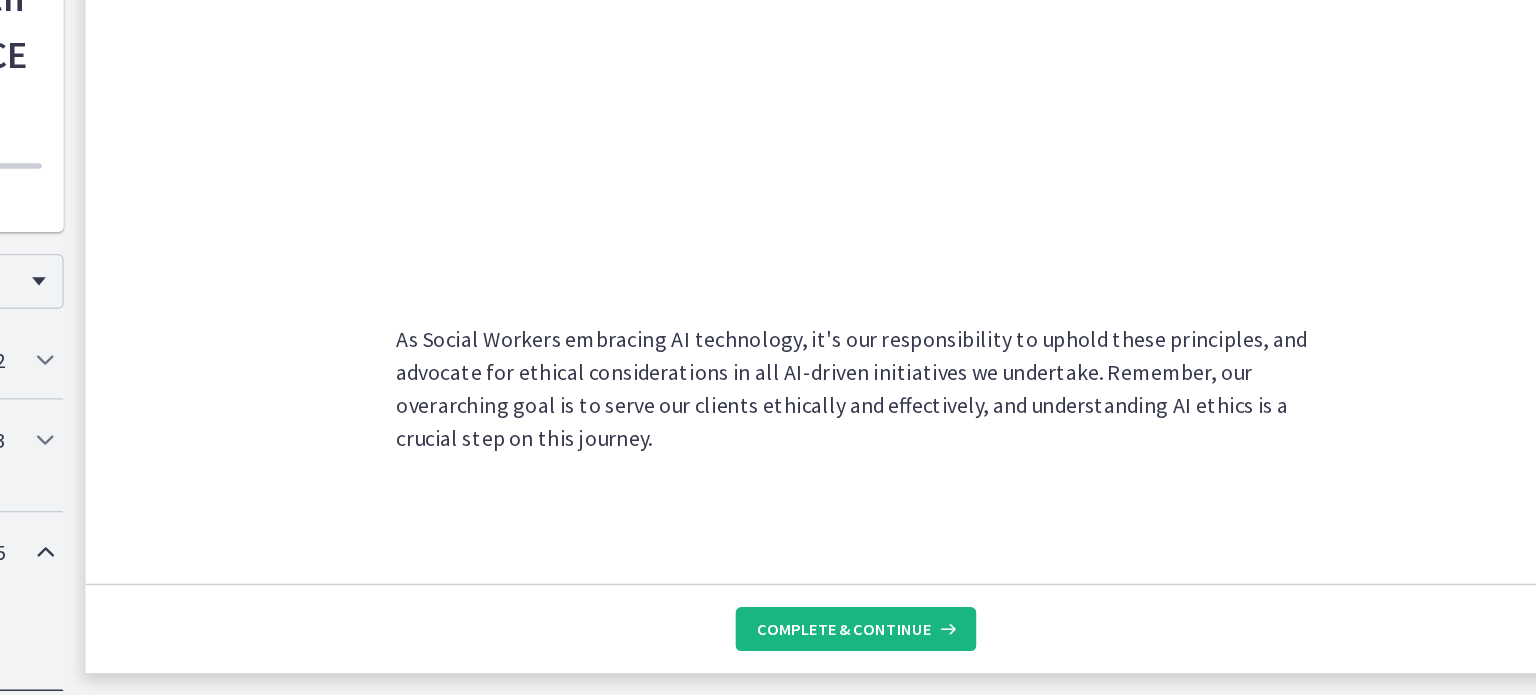 click on "Complete & continue" at bounding box center [952, 647] 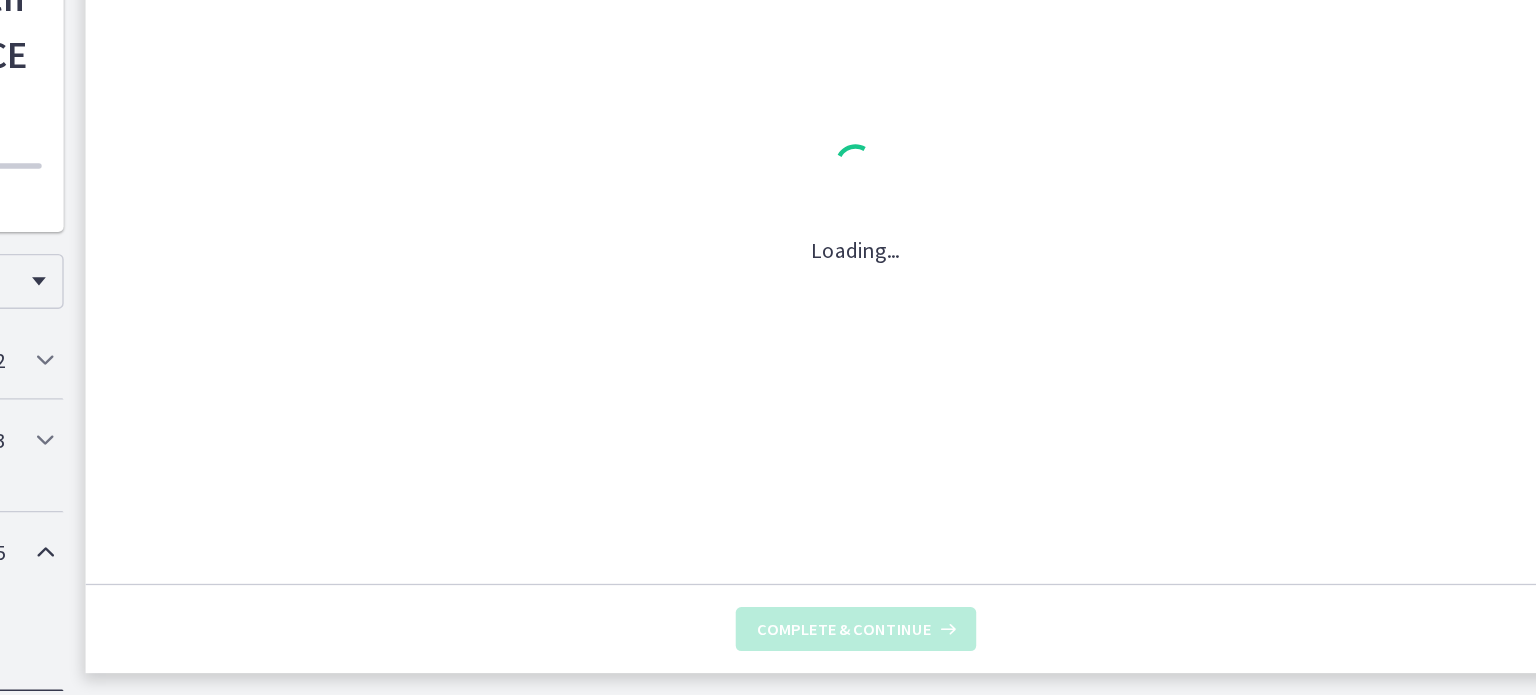 scroll, scrollTop: 0, scrollLeft: 0, axis: both 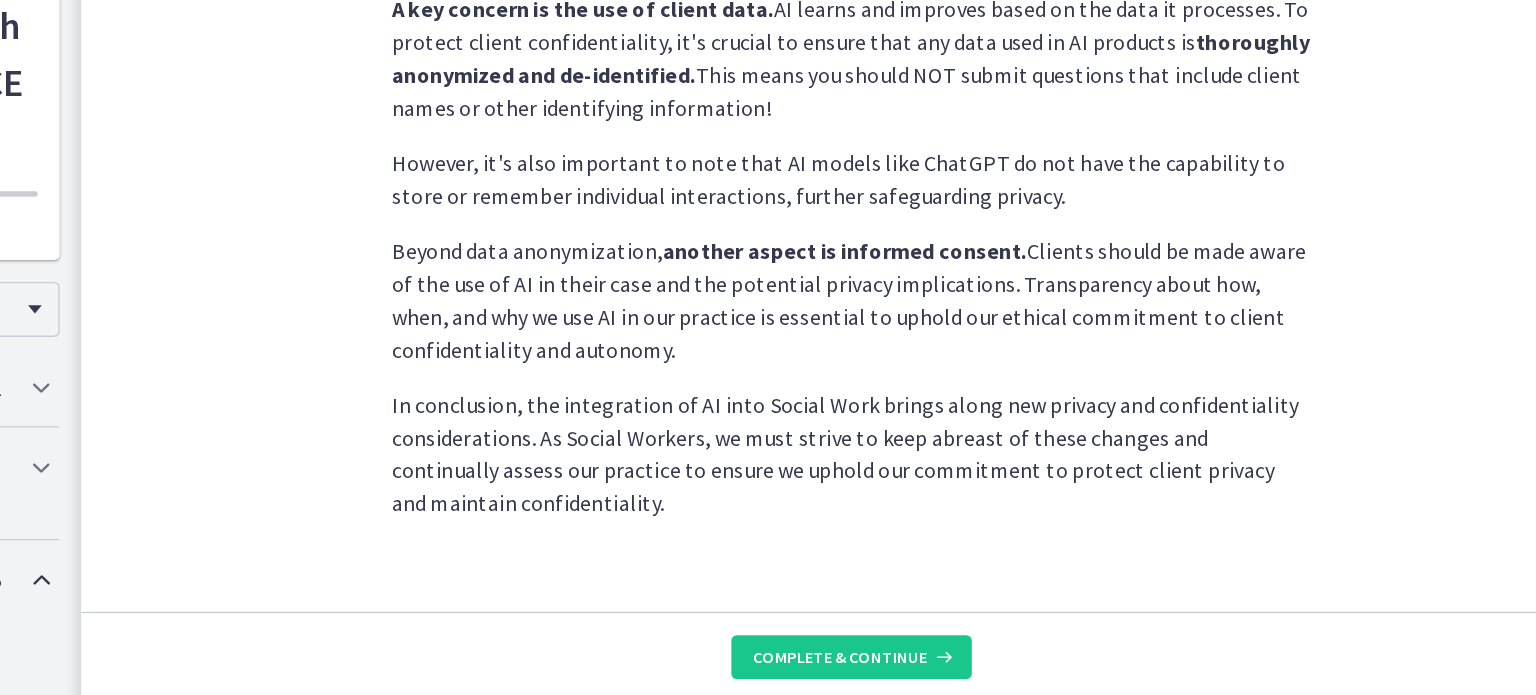 click on "Social Workers are often privy to personal, sensitive information about our clients. The principle of confidentiality is a cornerstone of the practice, as it fosters trust and respect between Social Workers and clients.
When incorporating AI technologies, like ChatGPT, into our practice, we need to consider the implications for privacy and confidentiality. Even though these technologies can facilitate our work, they also pose potential and serious risks.
A key concern is the use of client data.  AI learns and improves based on the data it processes. To protect client confidentiality, it's crucial to ensure that any data used in AI products is  thoroughly anonymized and de-identified.  This means you should NOT submit questions that include client names or other identifying information!
Beyond data anonymization,  another aspect is informed consent." at bounding box center (960, 336) 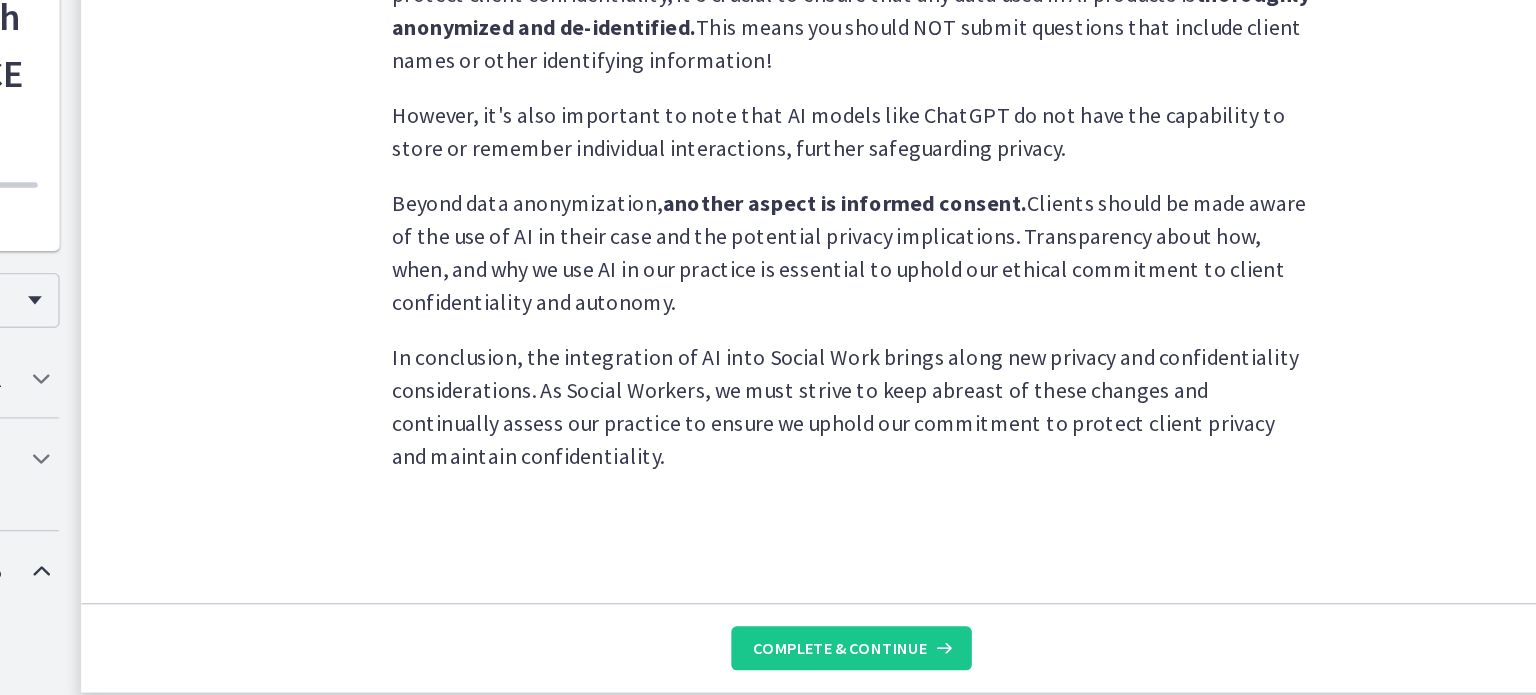 scroll, scrollTop: 0, scrollLeft: 0, axis: both 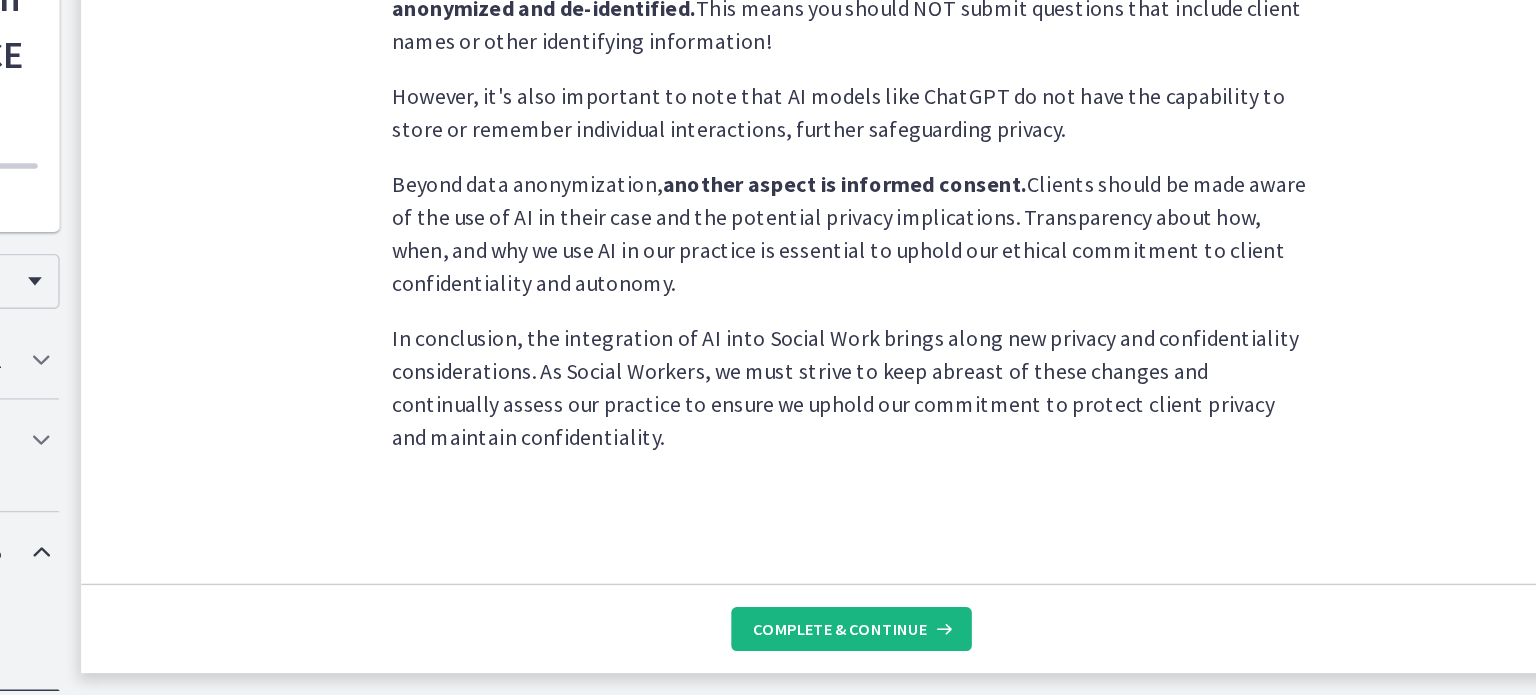 click on "Complete & continue" at bounding box center (952, 647) 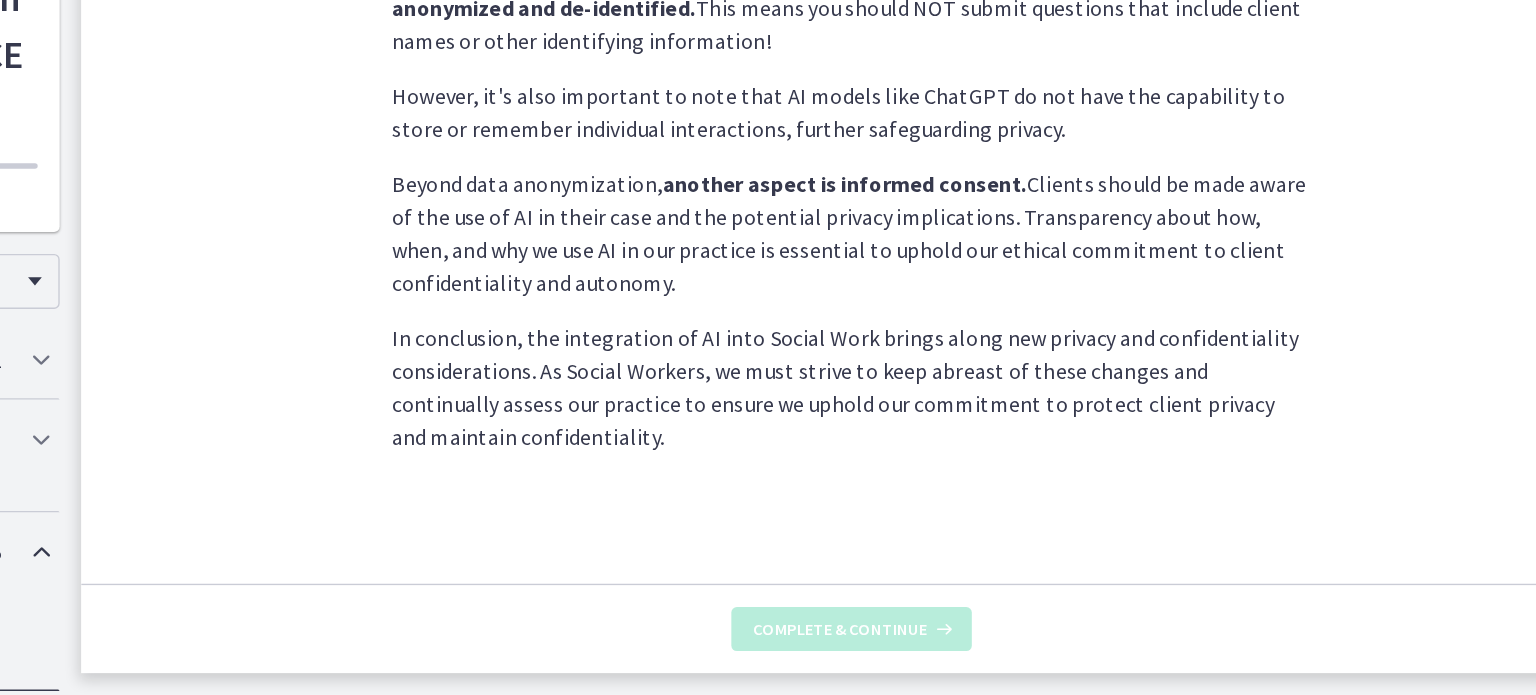 scroll, scrollTop: 0, scrollLeft: 0, axis: both 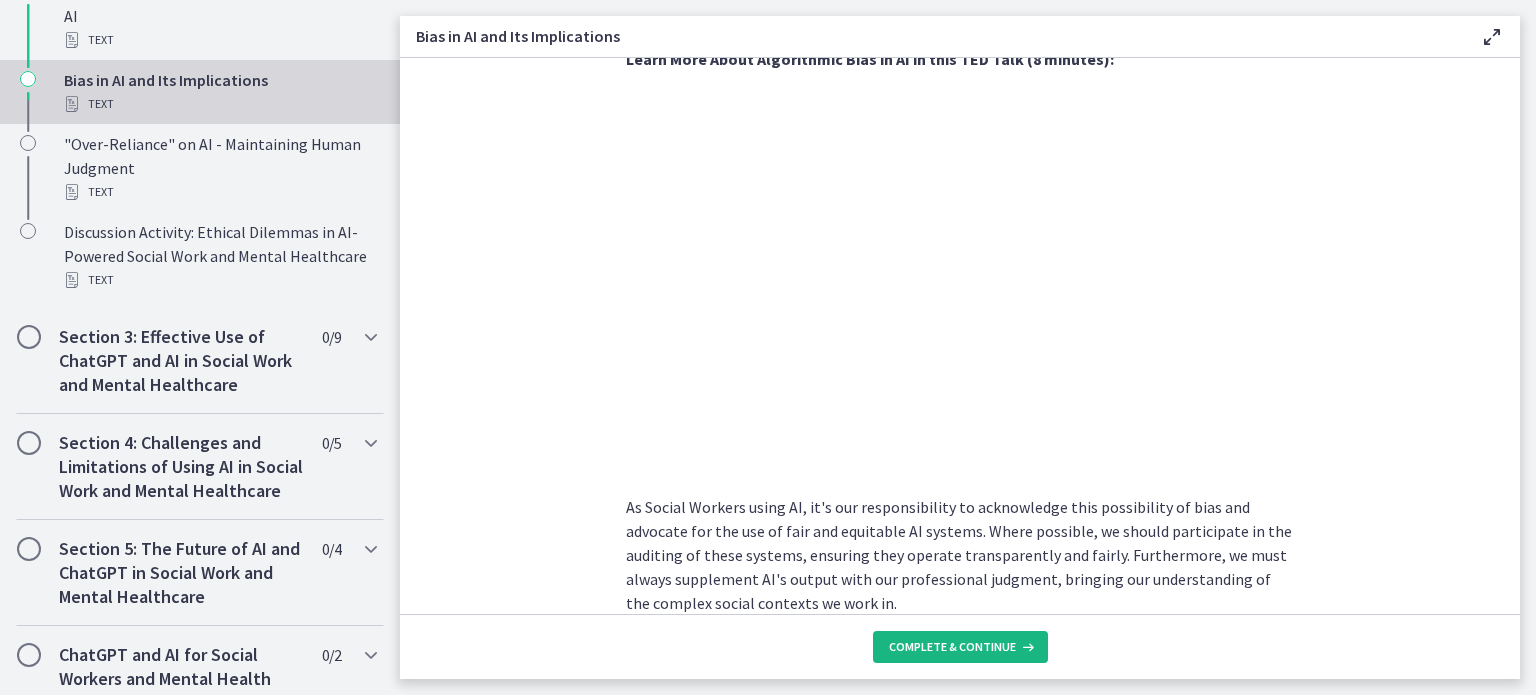click on "Complete & continue" at bounding box center [952, 647] 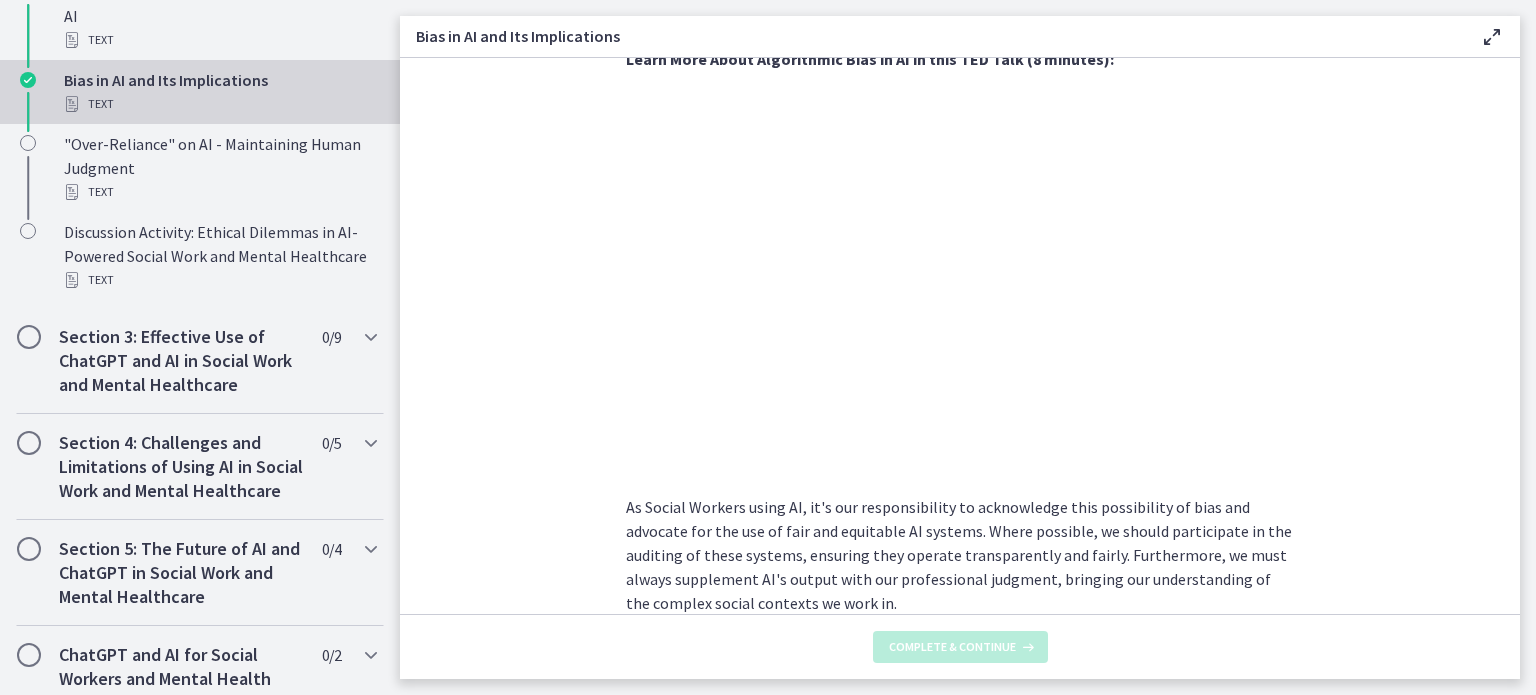 scroll, scrollTop: 0, scrollLeft: 0, axis: both 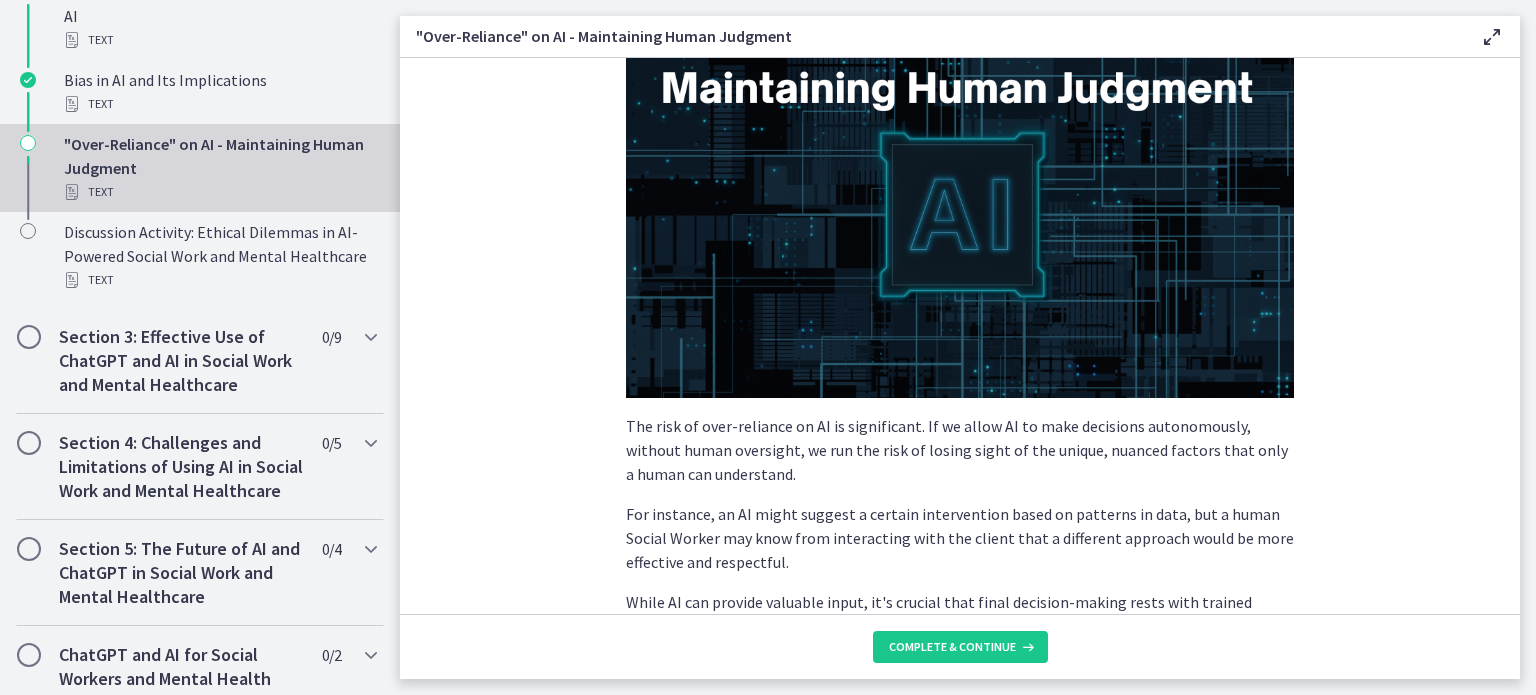 click at bounding box center [960, 210] 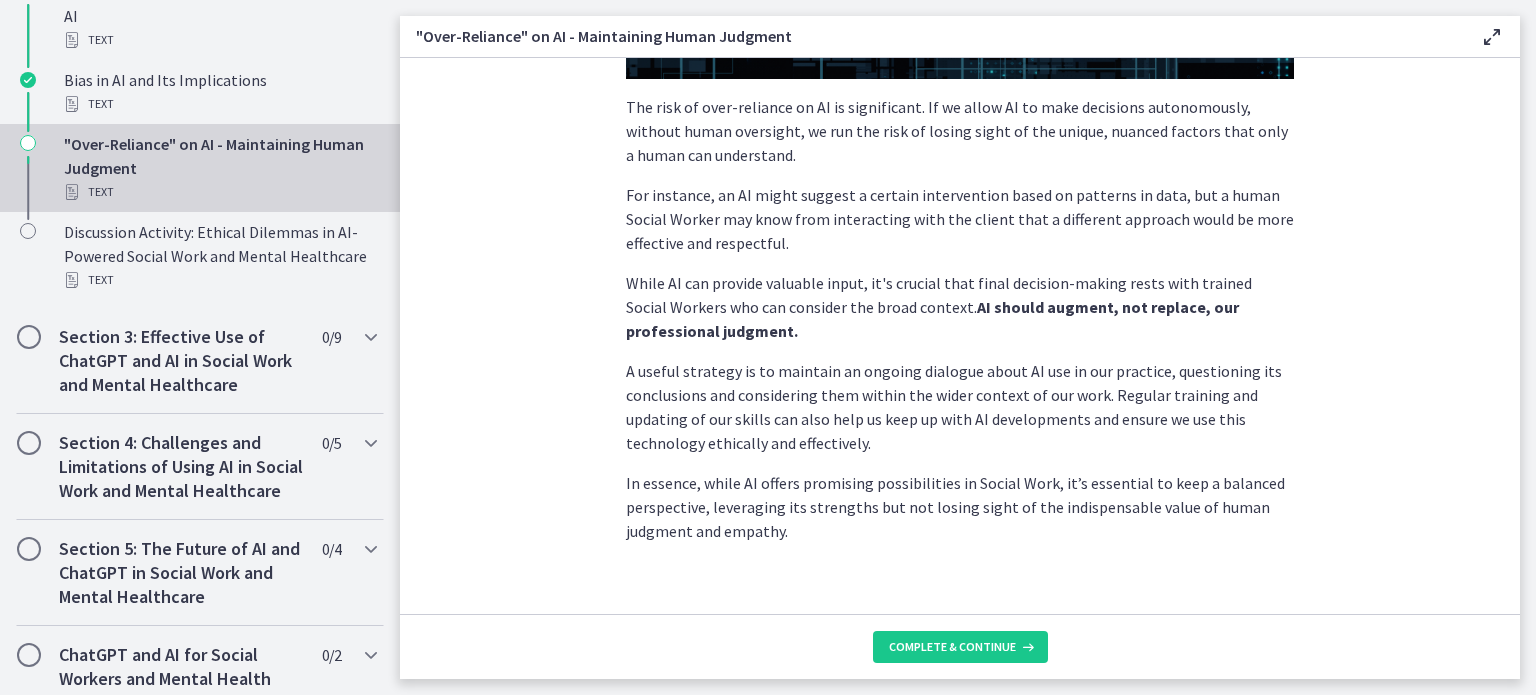 scroll, scrollTop: 536, scrollLeft: 0, axis: vertical 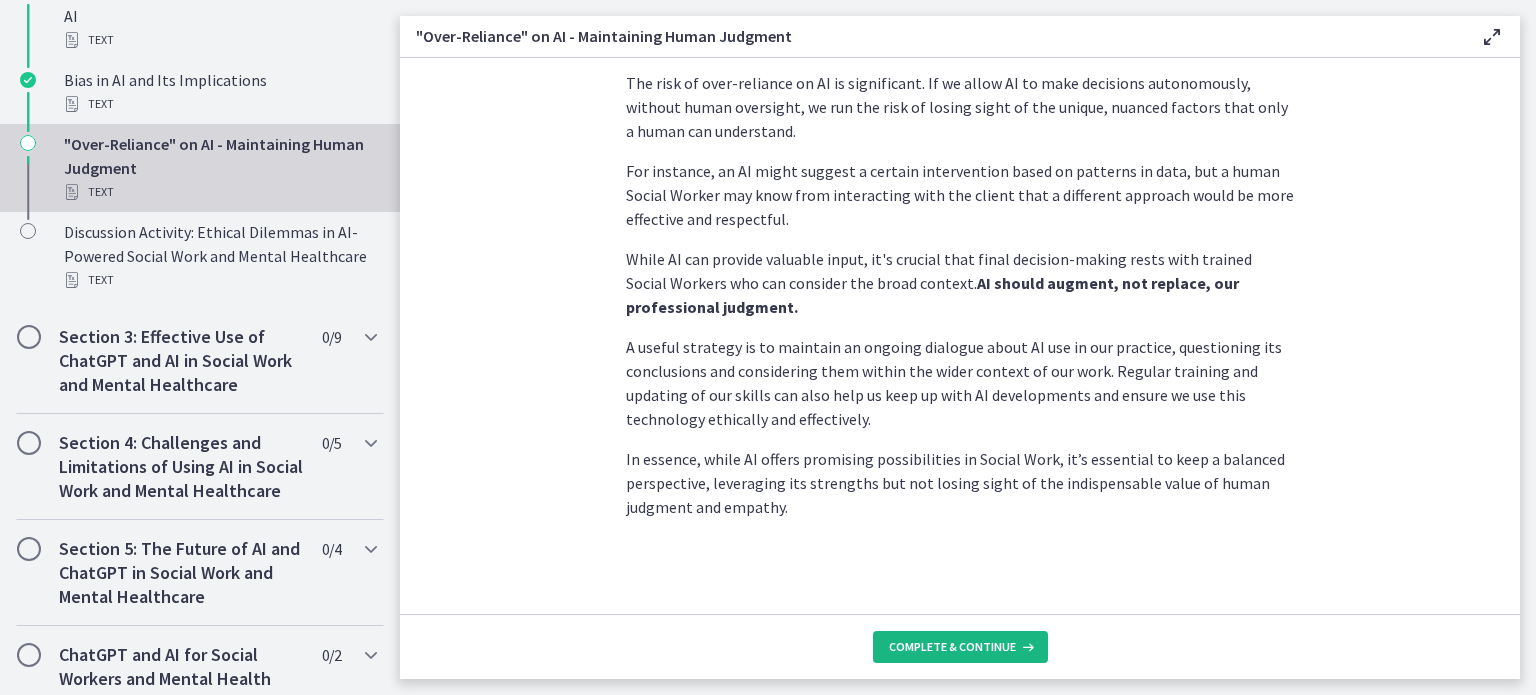 click on "Complete & continue" at bounding box center [952, 647] 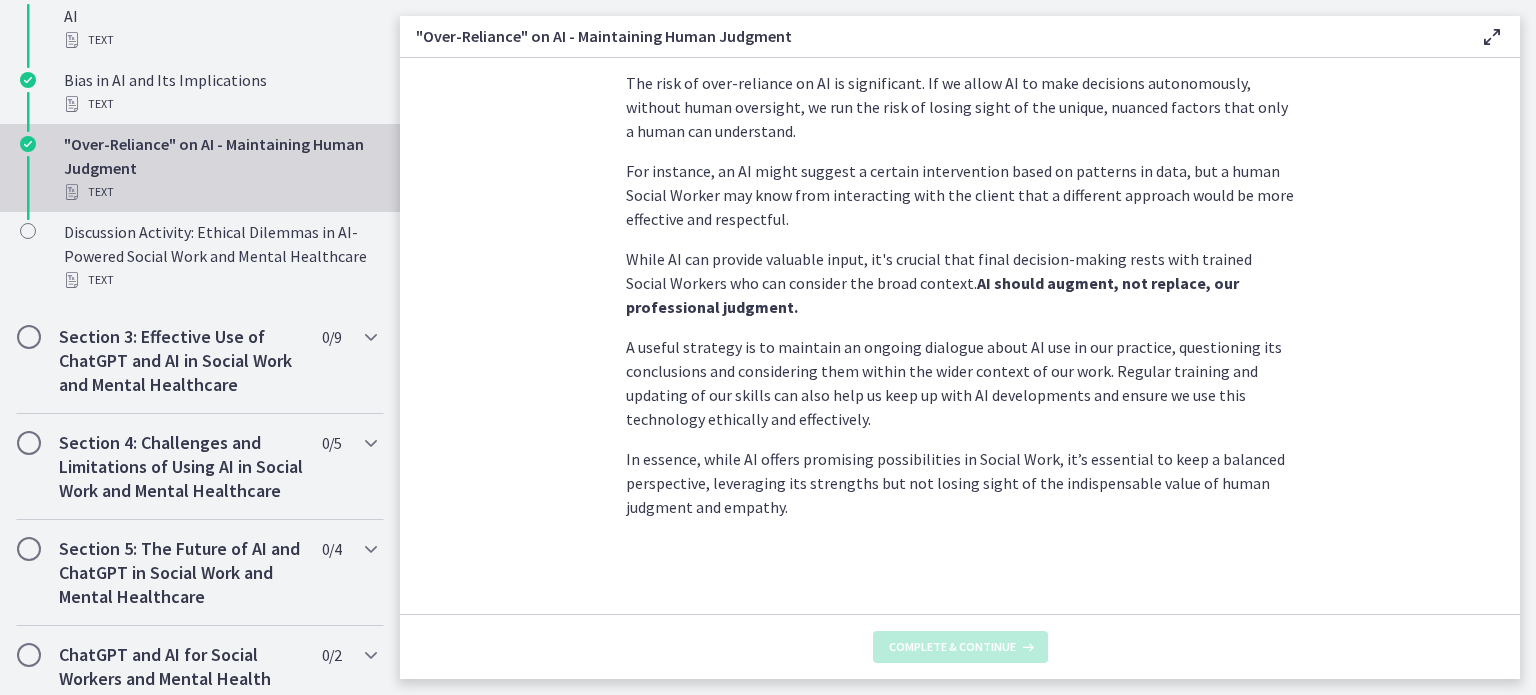 scroll, scrollTop: 0, scrollLeft: 0, axis: both 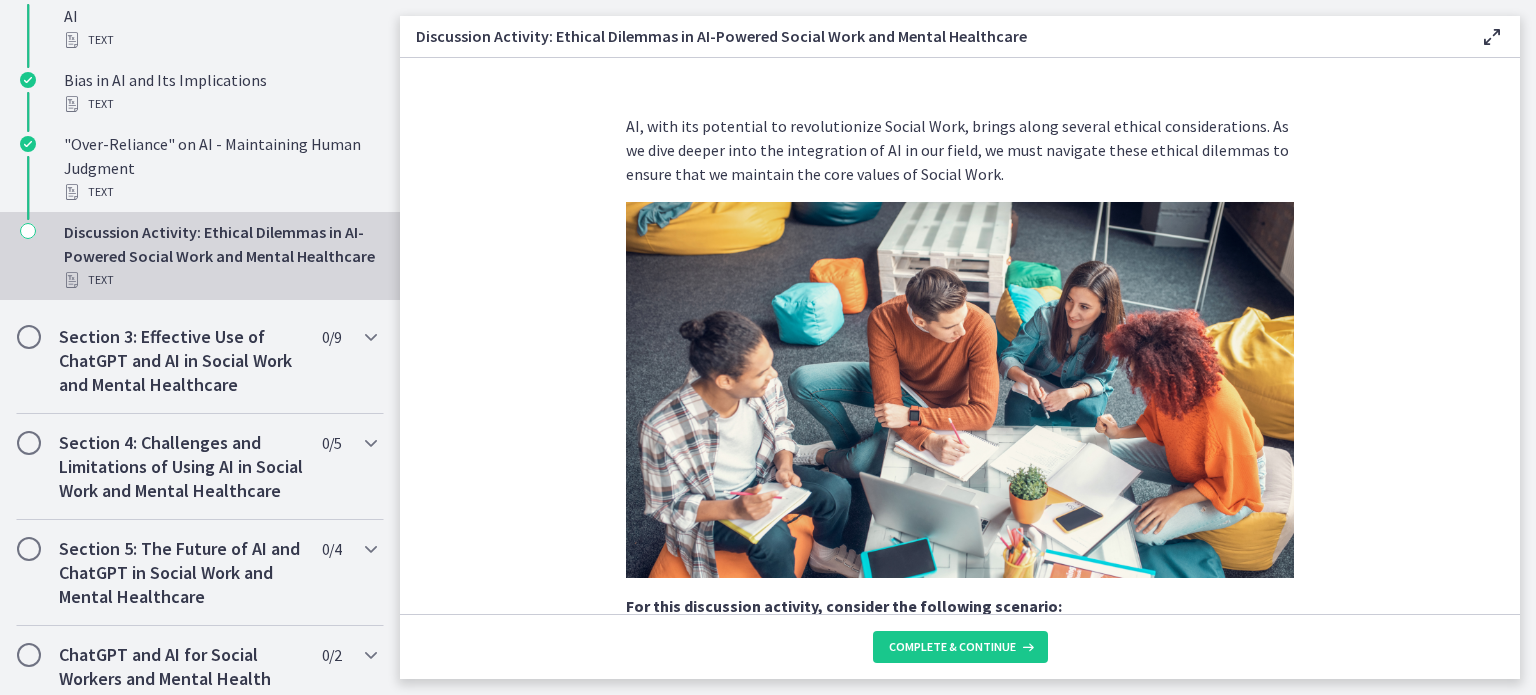 click at bounding box center [960, 390] 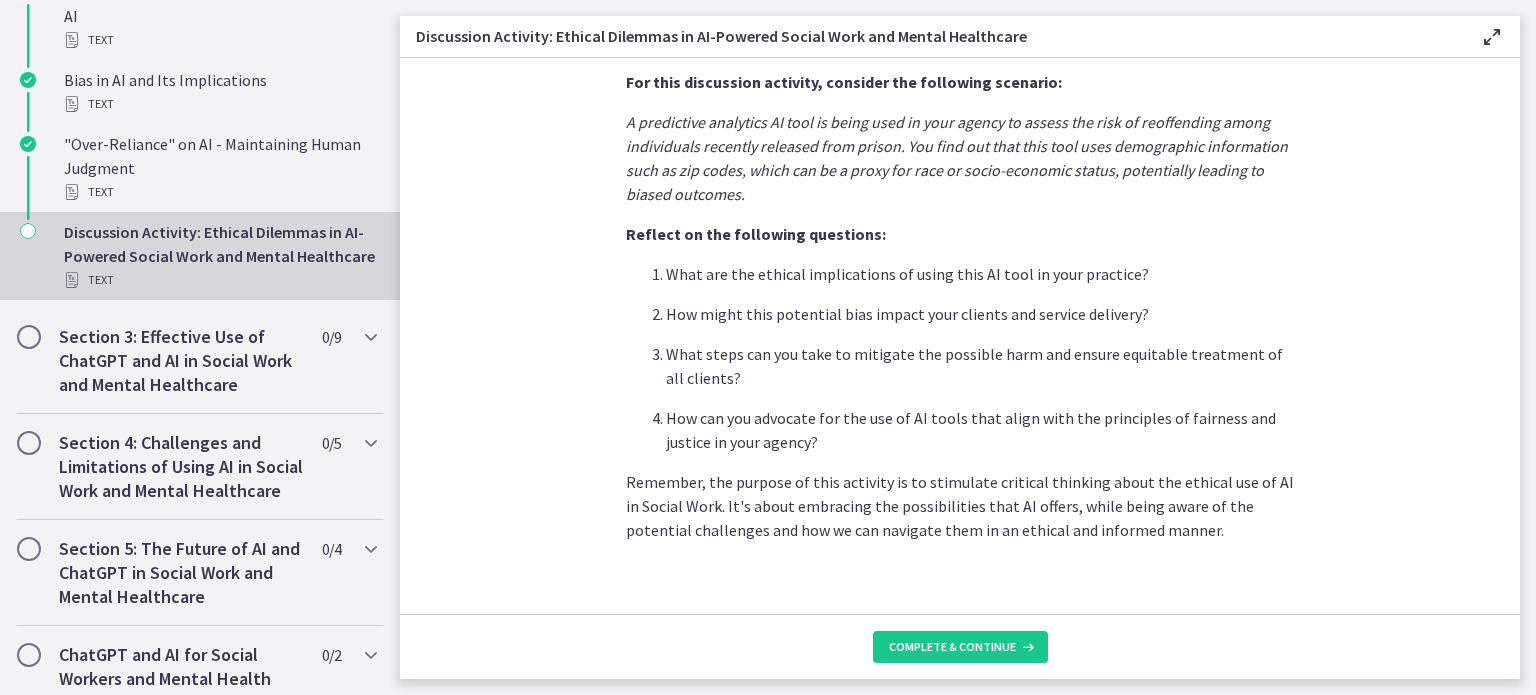 scroll, scrollTop: 547, scrollLeft: 0, axis: vertical 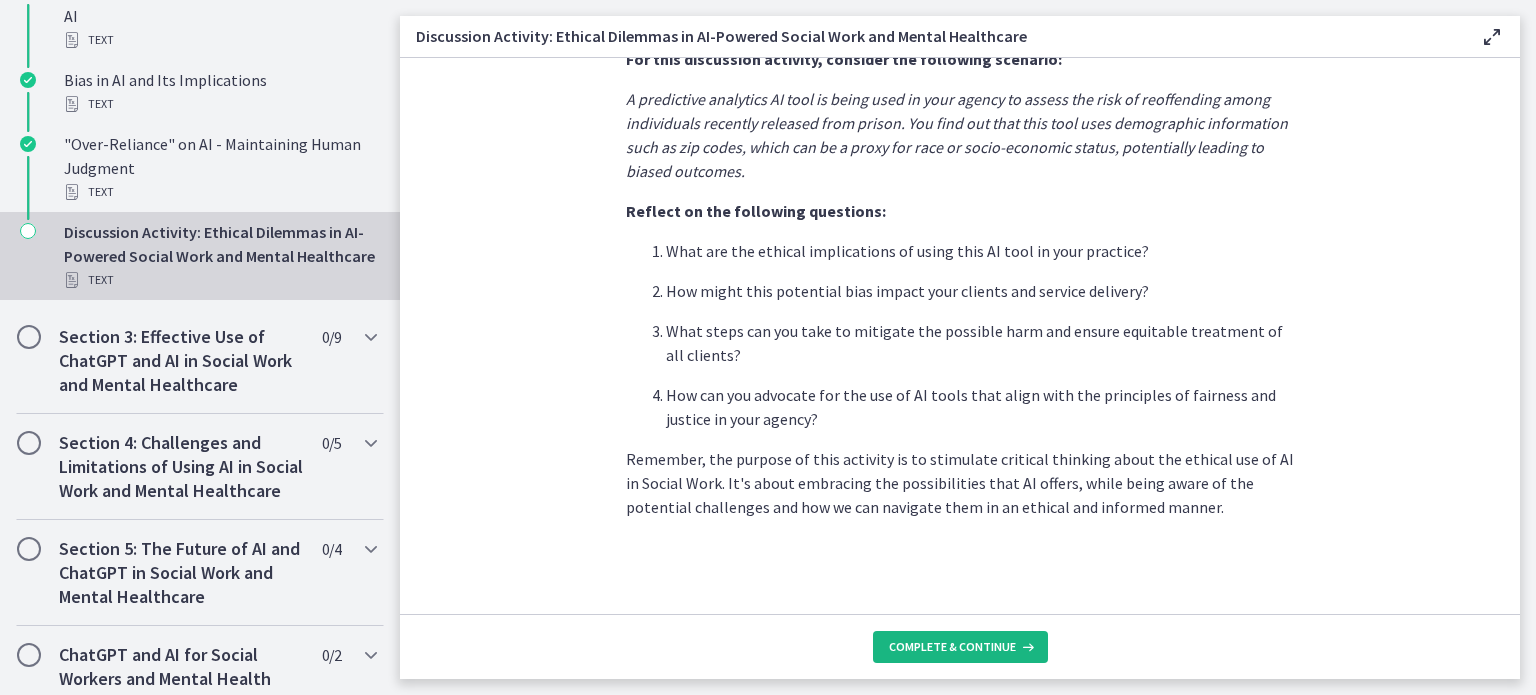 click on "Complete & continue" at bounding box center (952, 647) 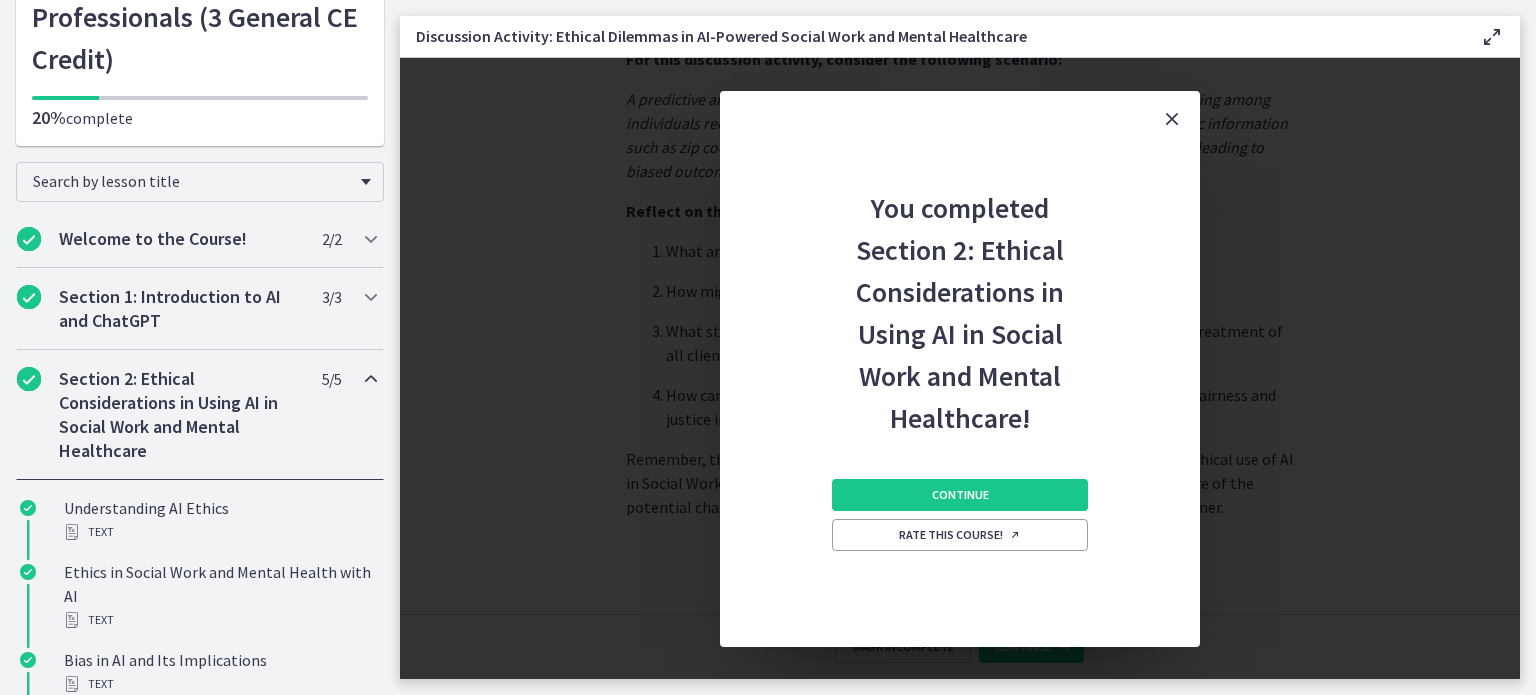 scroll, scrollTop: 208, scrollLeft: 0, axis: vertical 